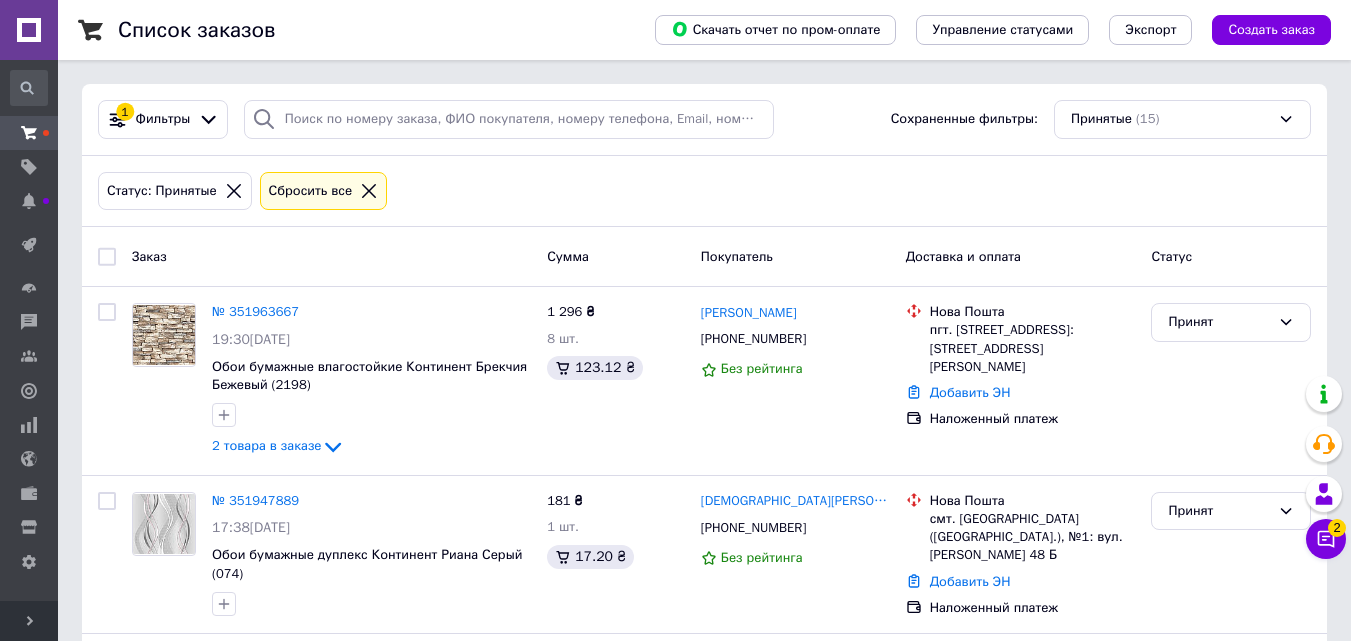 scroll, scrollTop: 0, scrollLeft: 0, axis: both 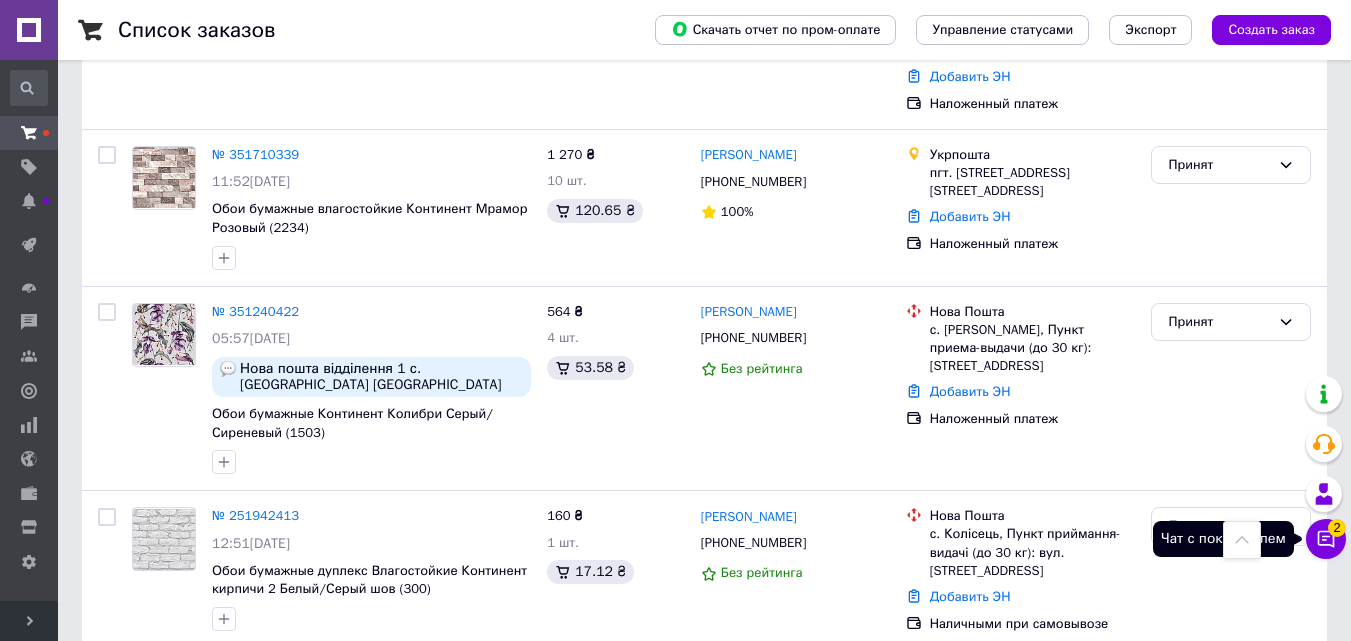 click 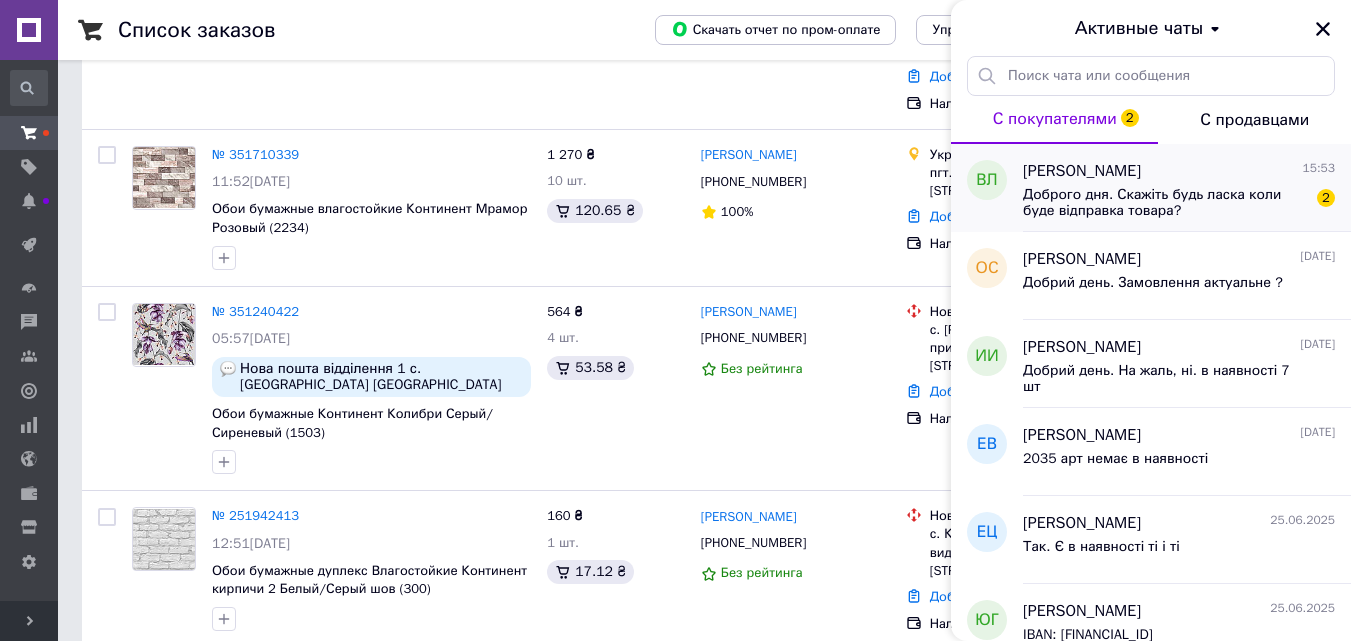 click on "Доброго дня. Скажіть будь ласка коли буде відправка товара?" at bounding box center [1165, 203] 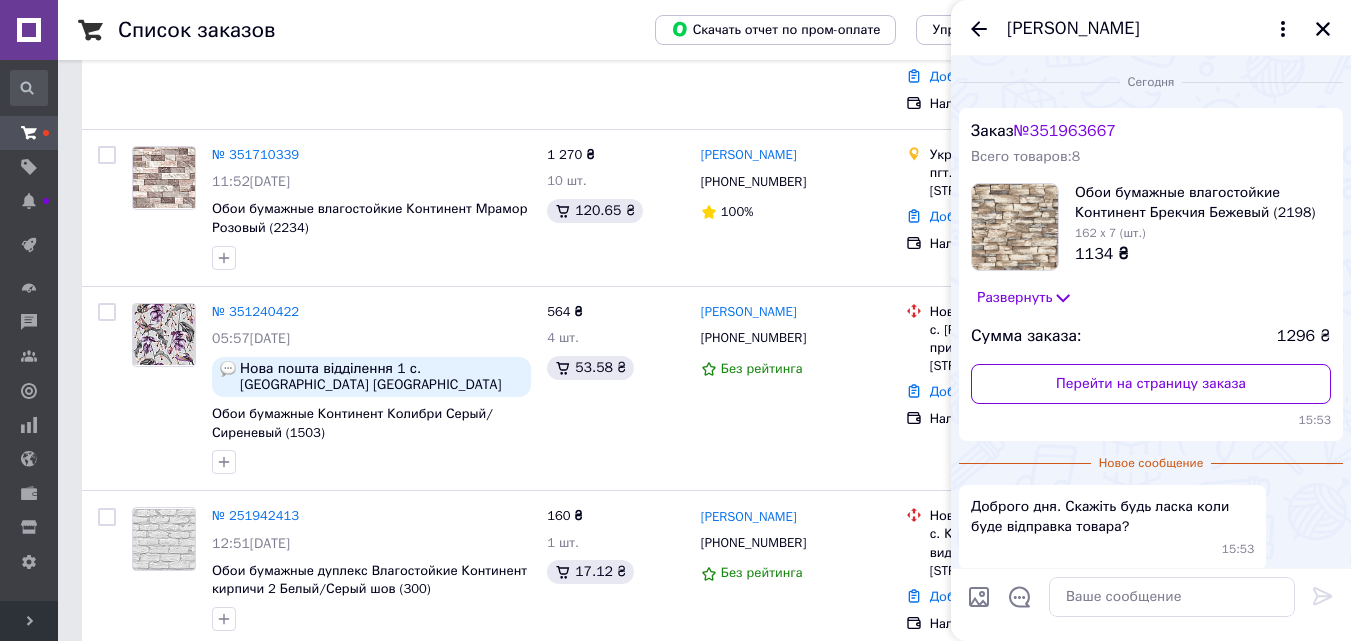 scroll, scrollTop: 83, scrollLeft: 0, axis: vertical 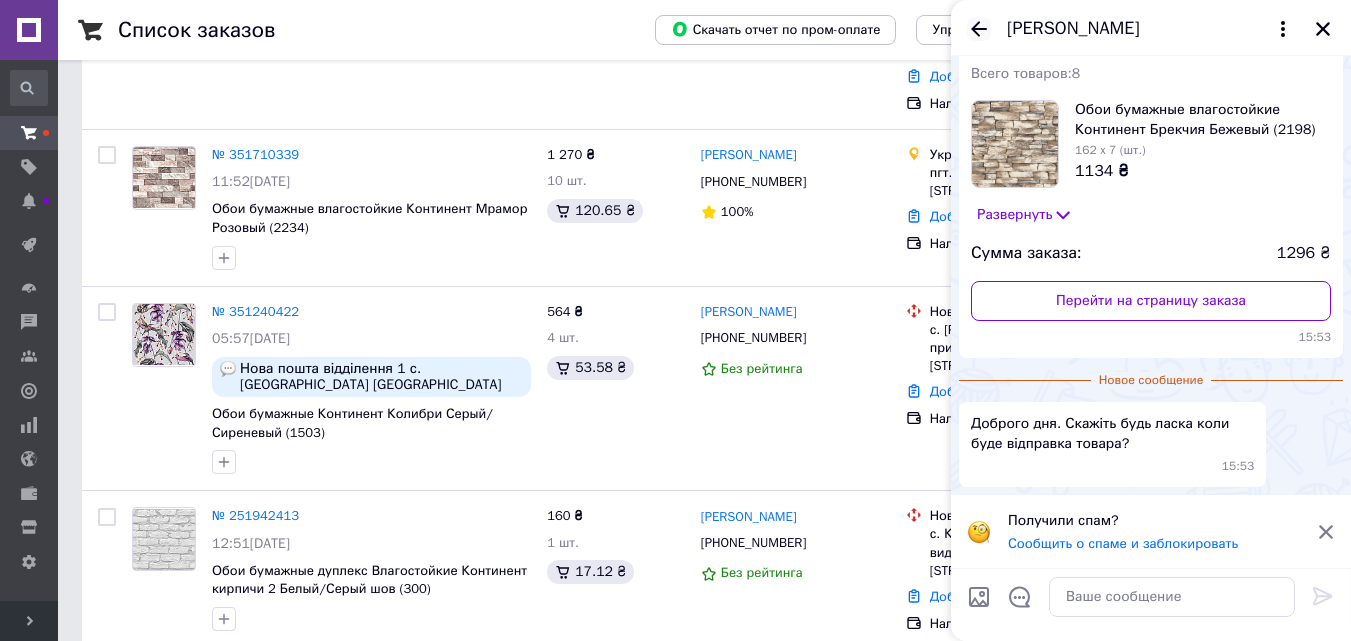click 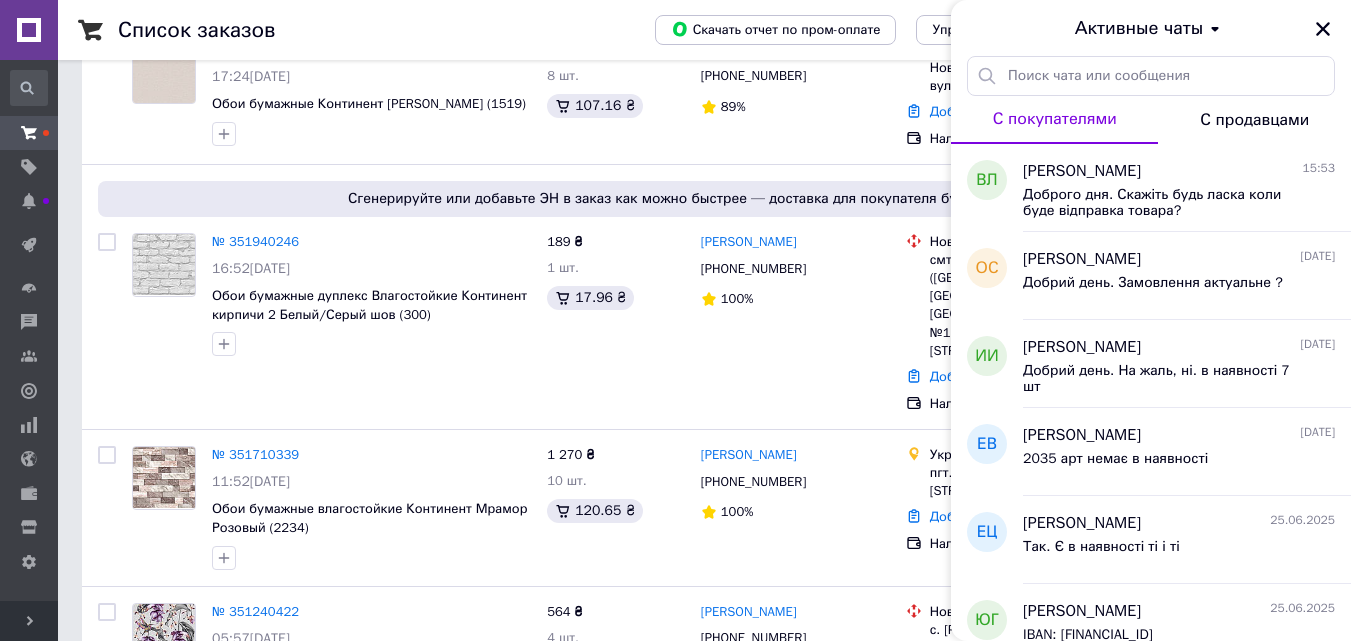scroll, scrollTop: 310, scrollLeft: 0, axis: vertical 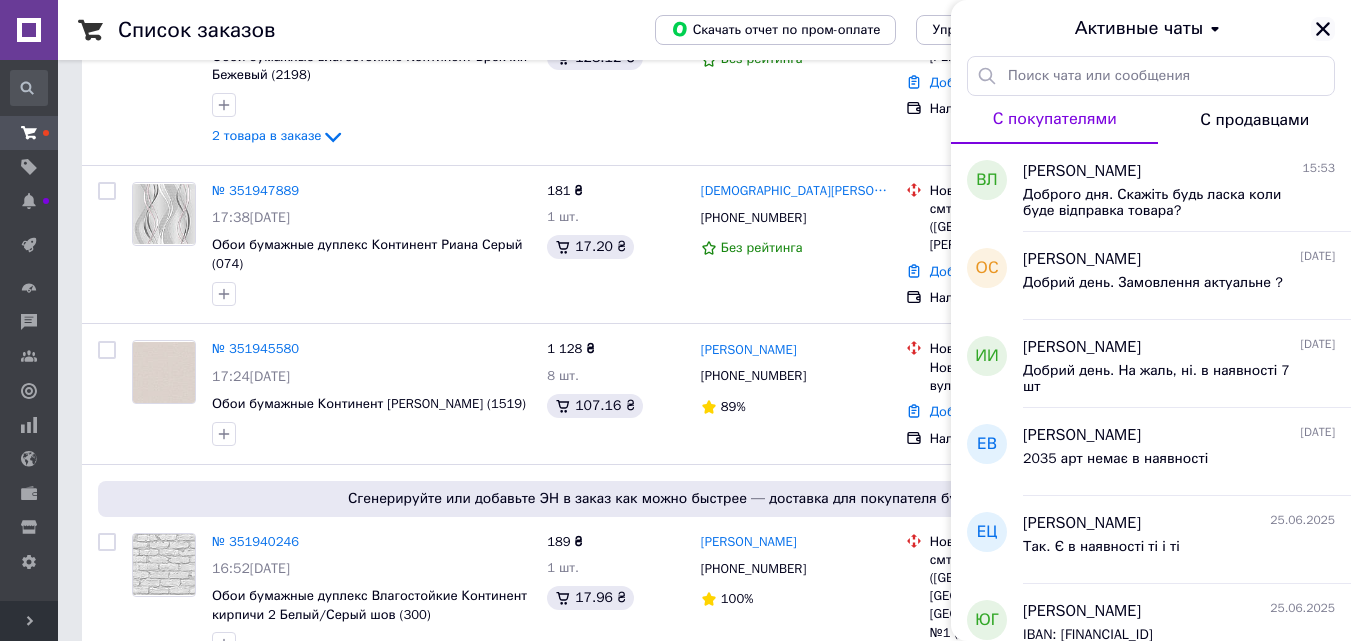 click 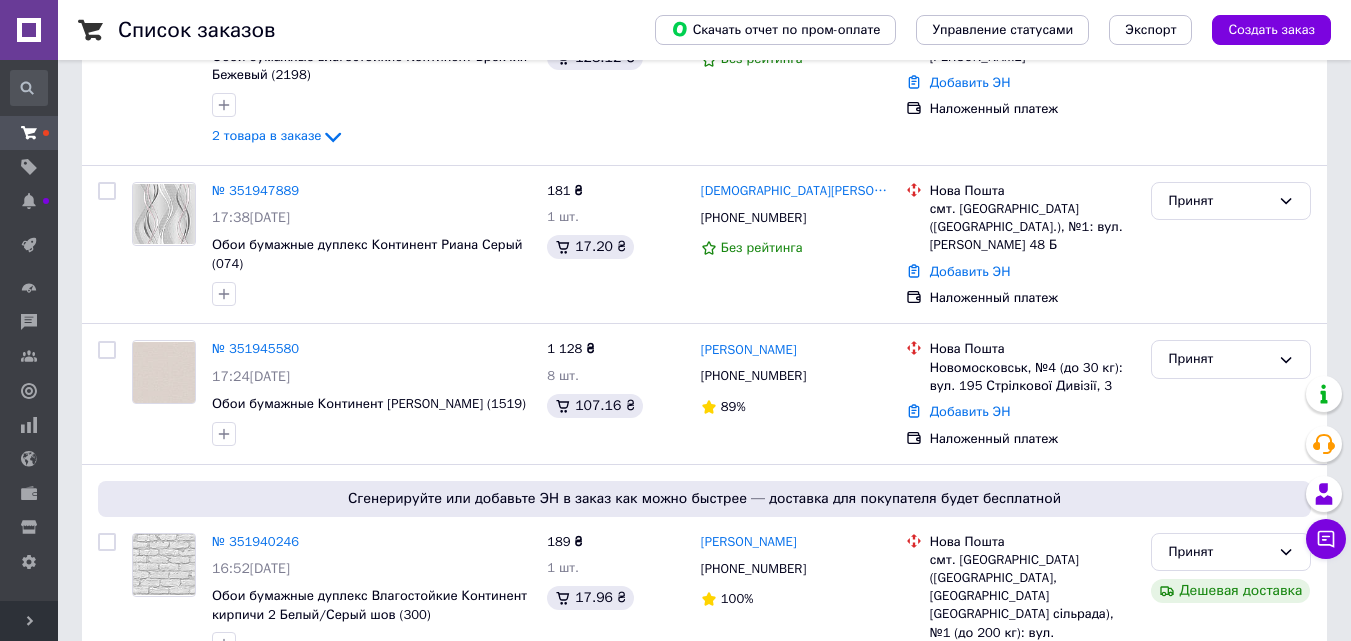 scroll, scrollTop: 0, scrollLeft: 0, axis: both 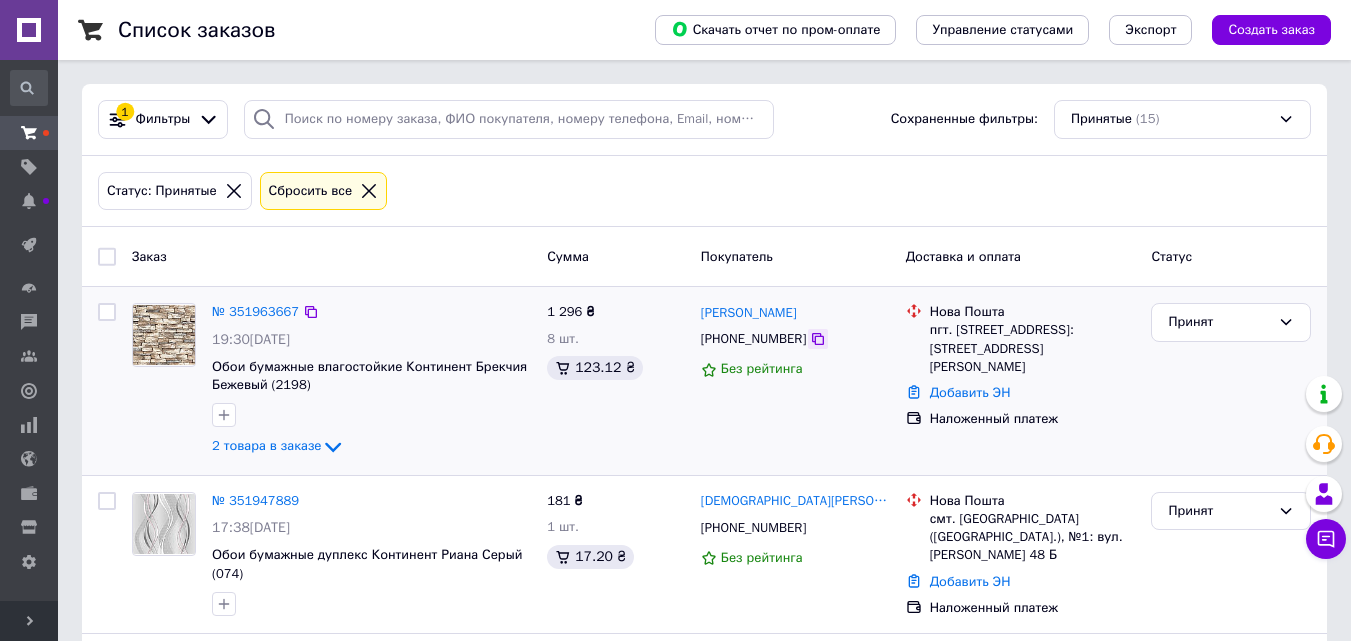 click 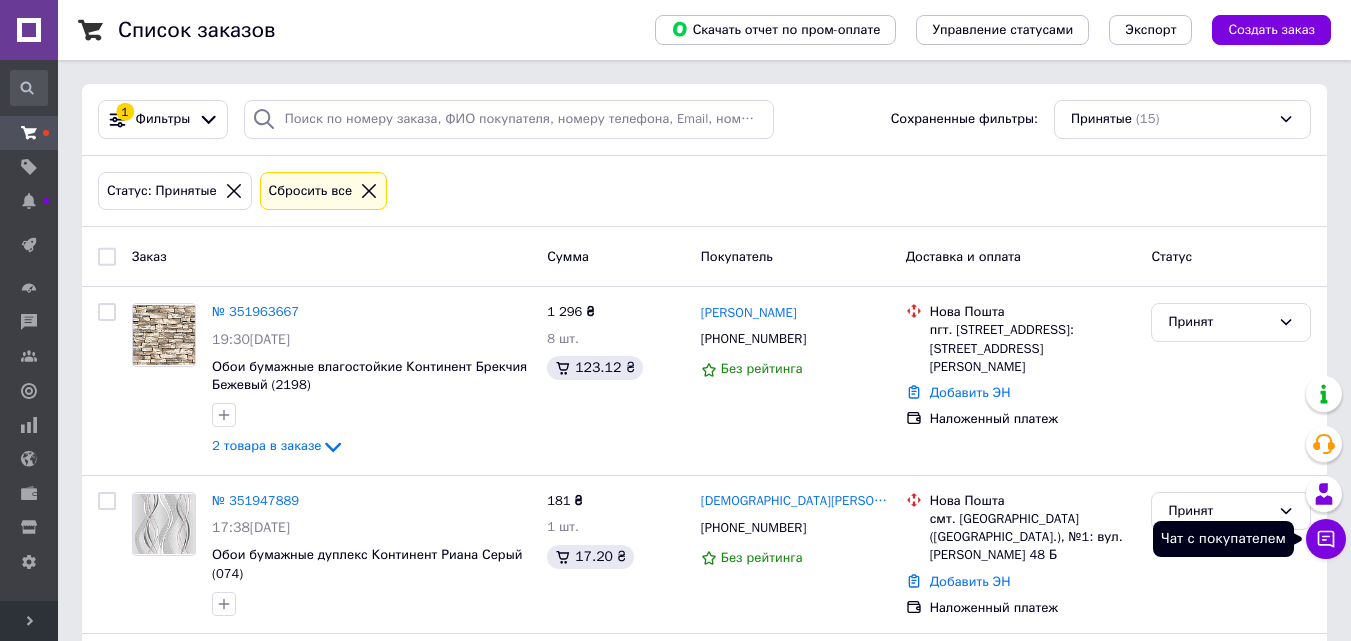 click 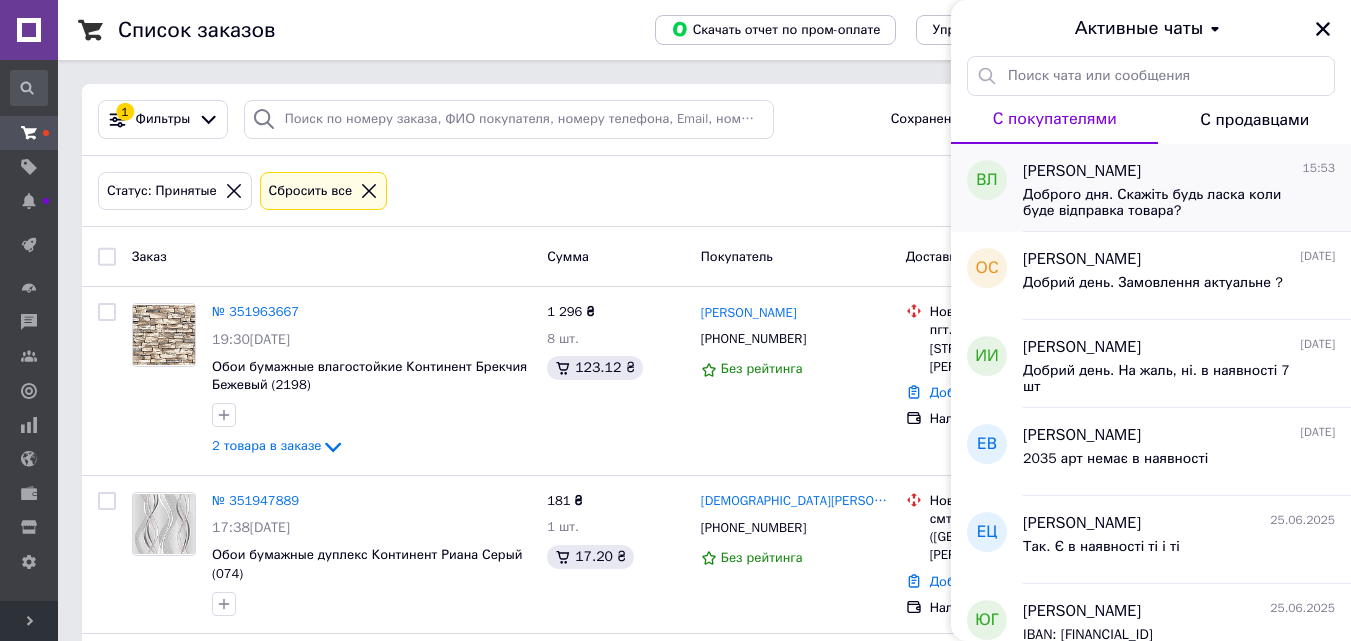 click on "Доброго дня. Скажіть будь ласка коли буде відправка товара?" at bounding box center (1165, 203) 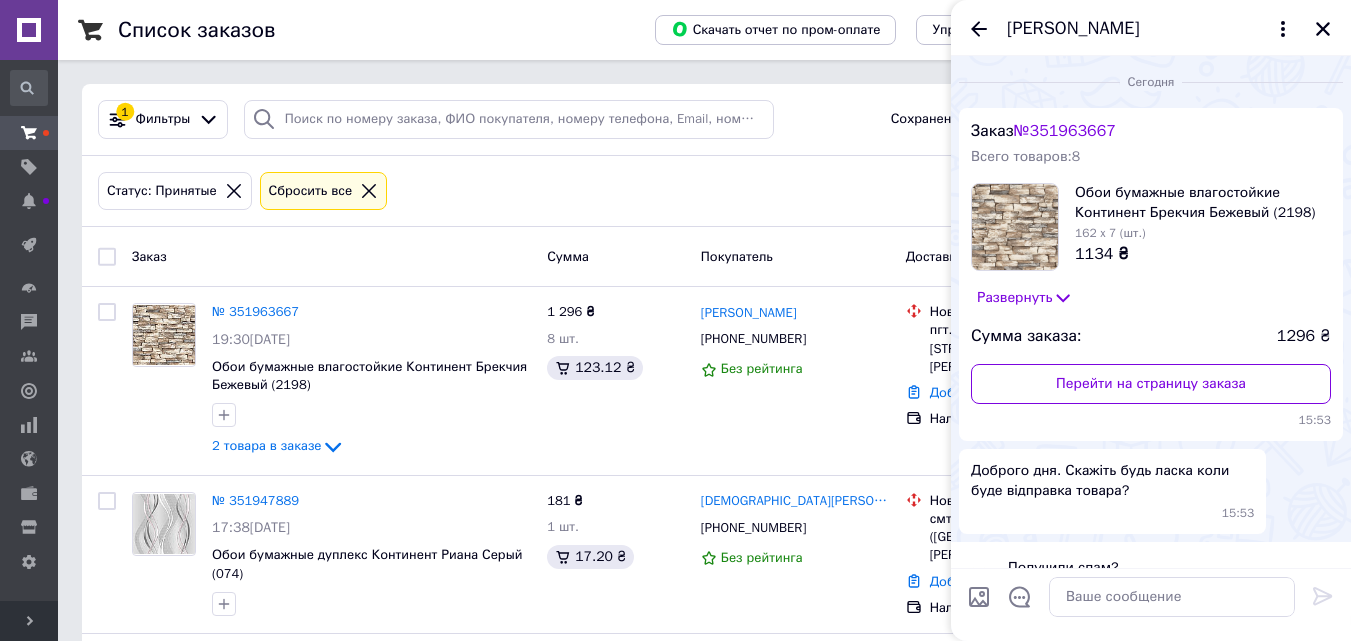 scroll, scrollTop: 47, scrollLeft: 0, axis: vertical 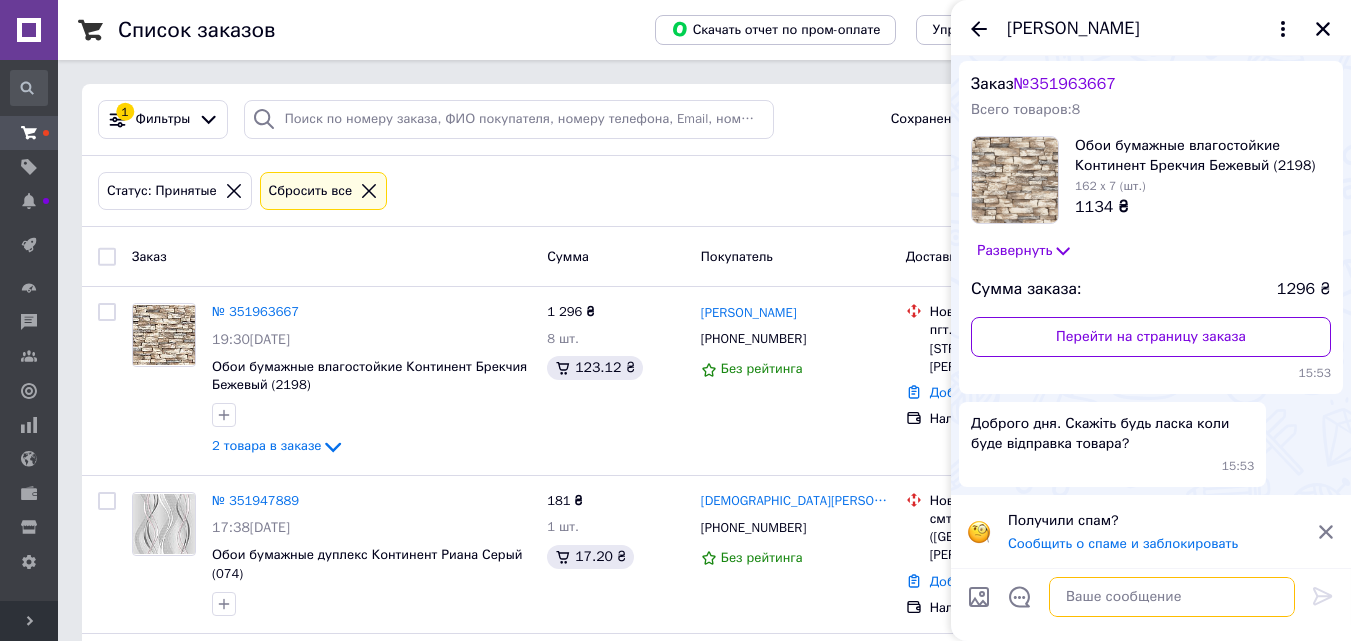click at bounding box center (1172, 597) 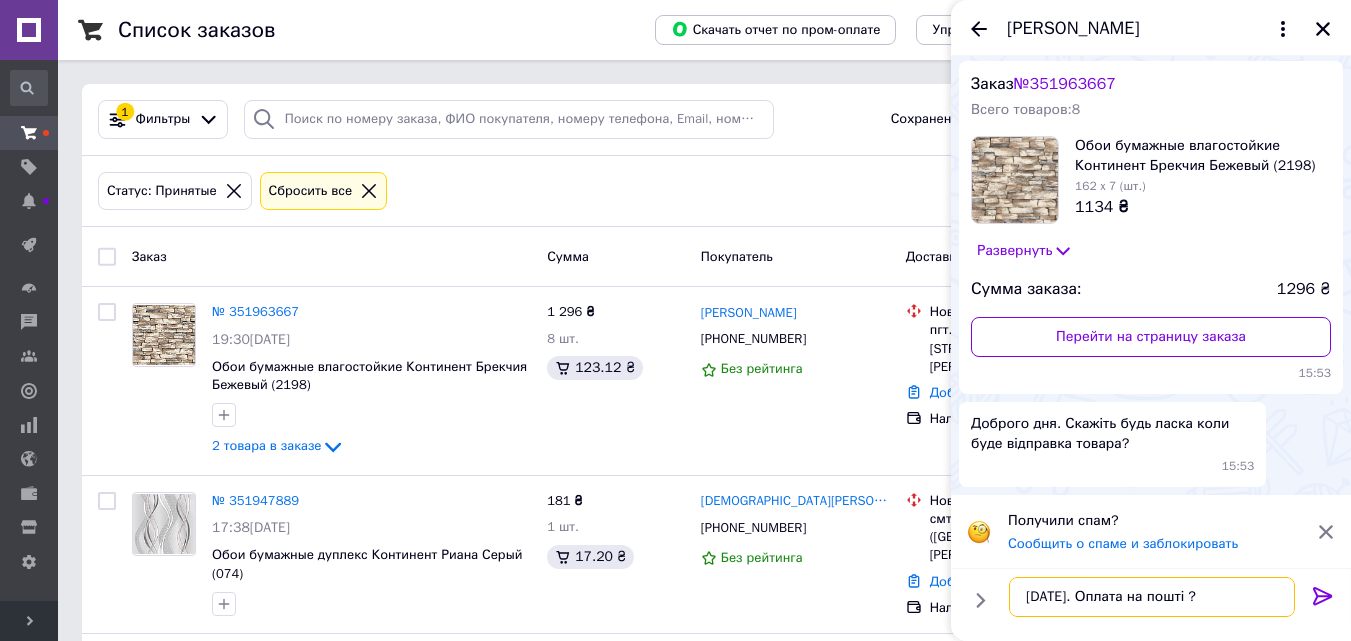 type on "Завтра. Оплата на пошті ?" 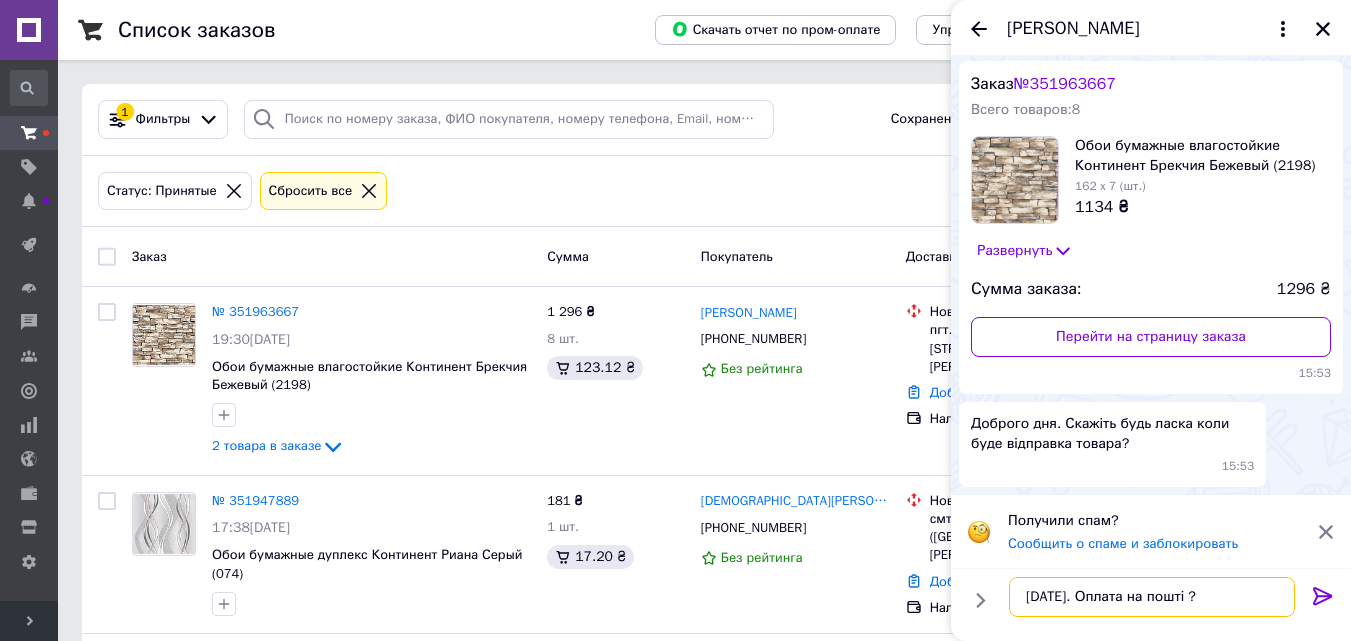 type 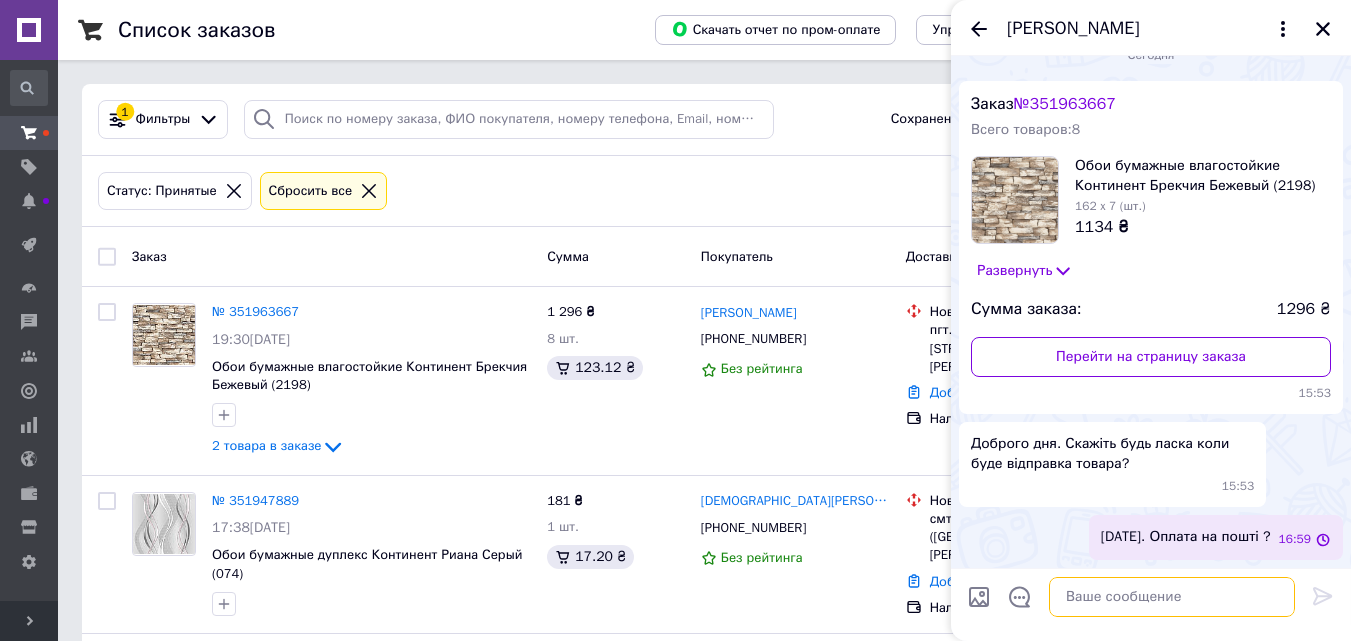 scroll, scrollTop: 27, scrollLeft: 0, axis: vertical 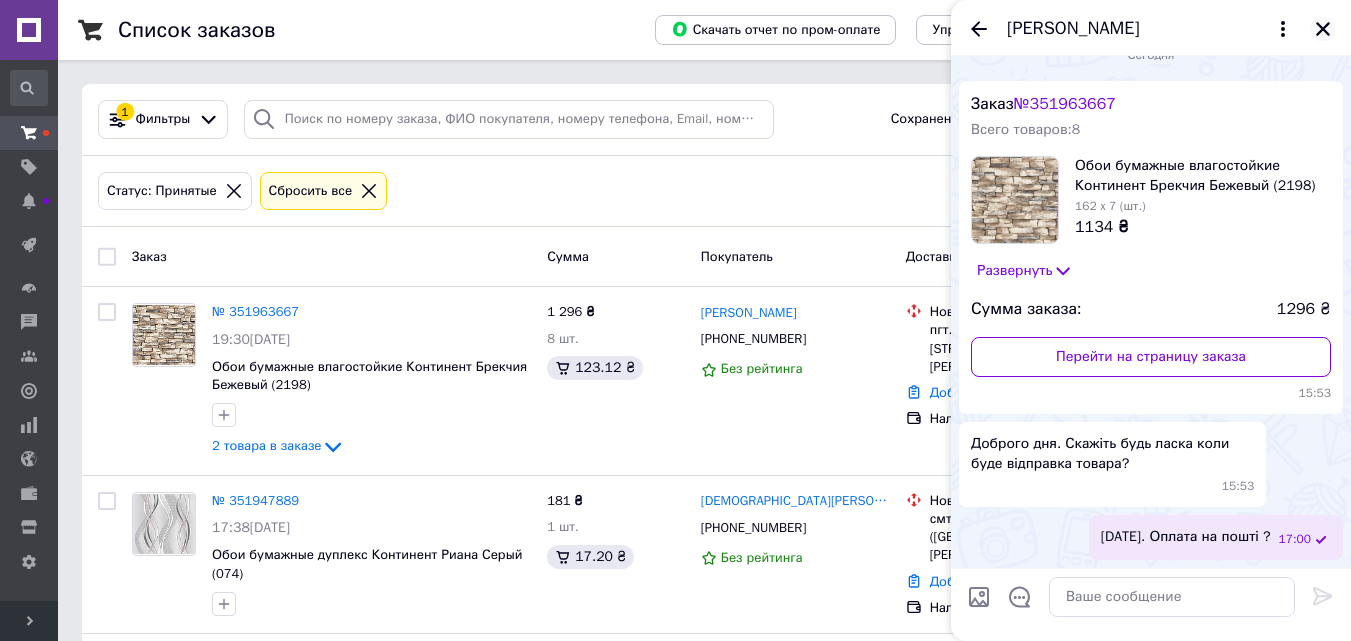 click 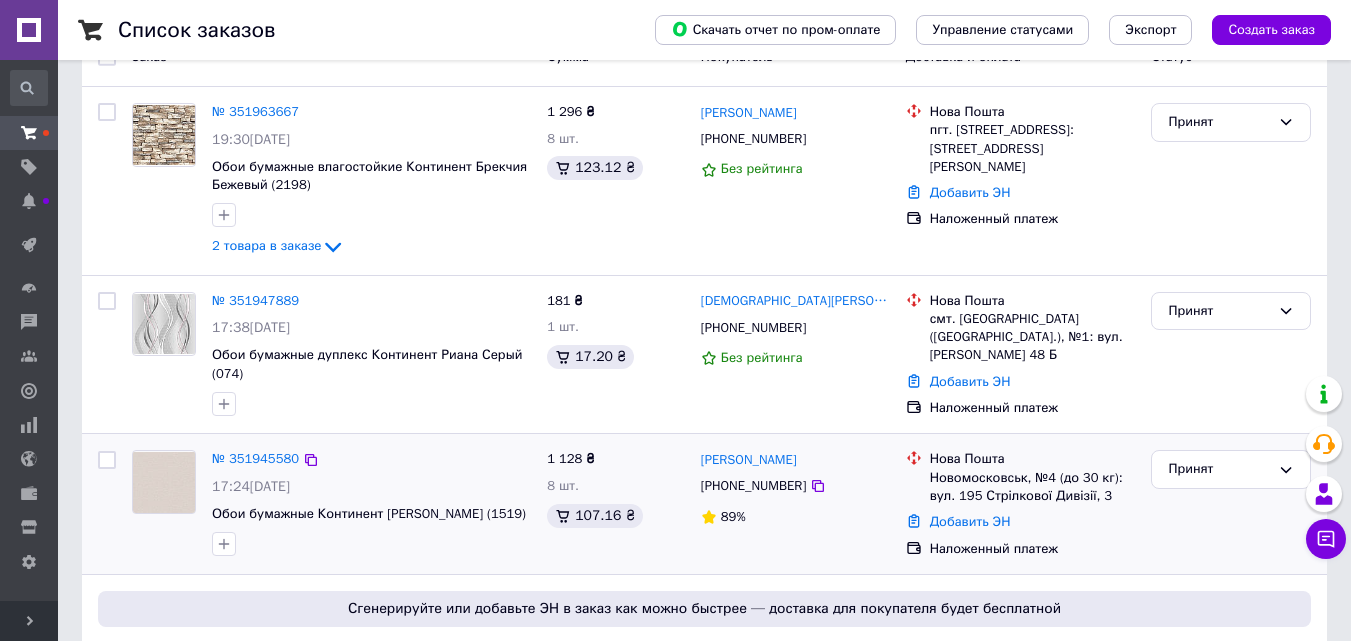 scroll, scrollTop: 300, scrollLeft: 0, axis: vertical 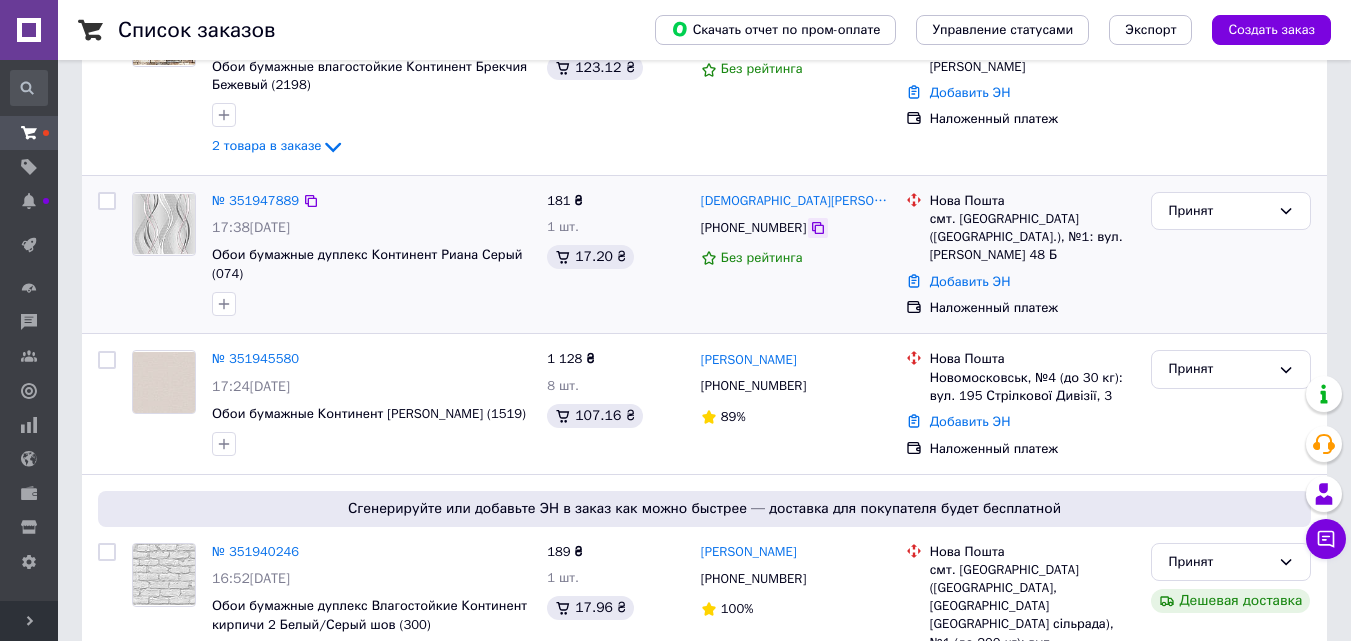 click 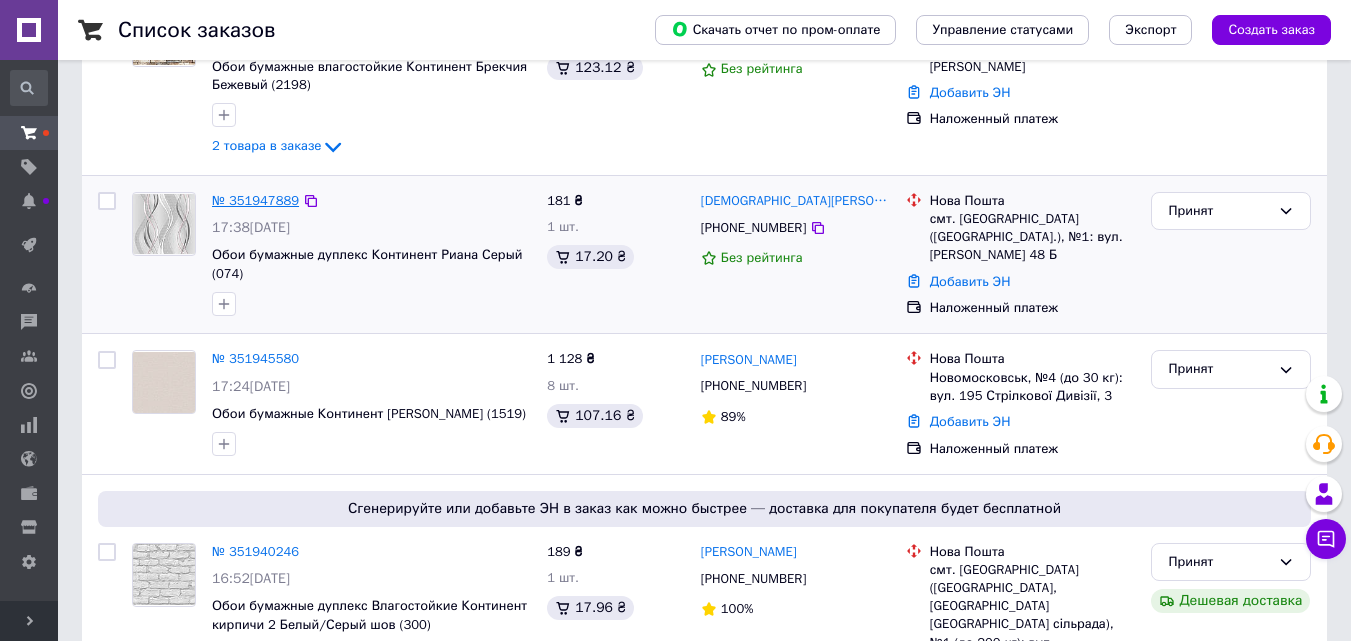 click on "№ 351947889" at bounding box center [255, 200] 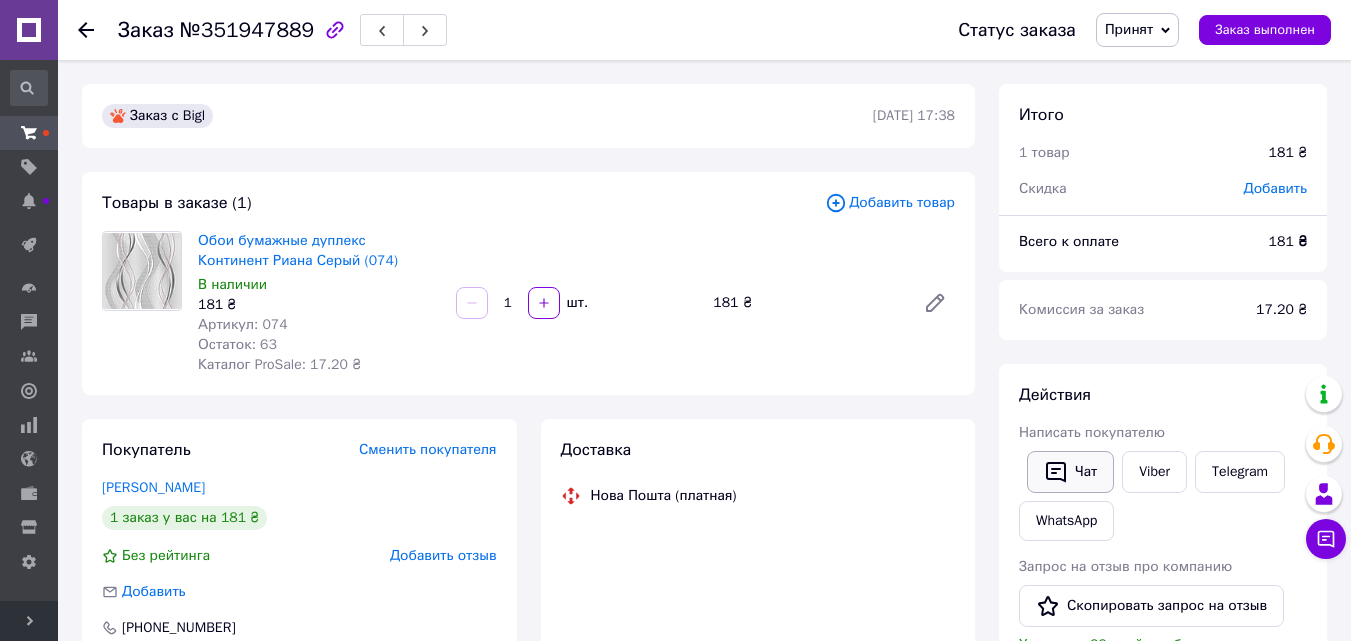 click 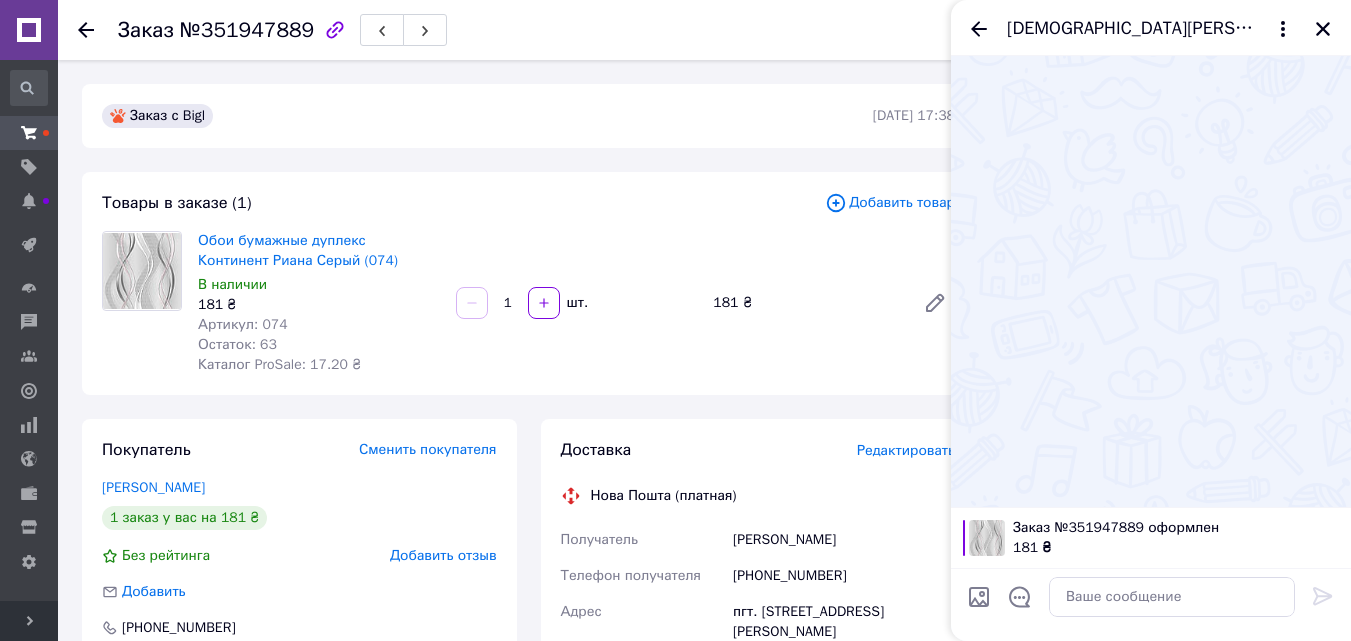 click on "Чат" at bounding box center (1070, 508) 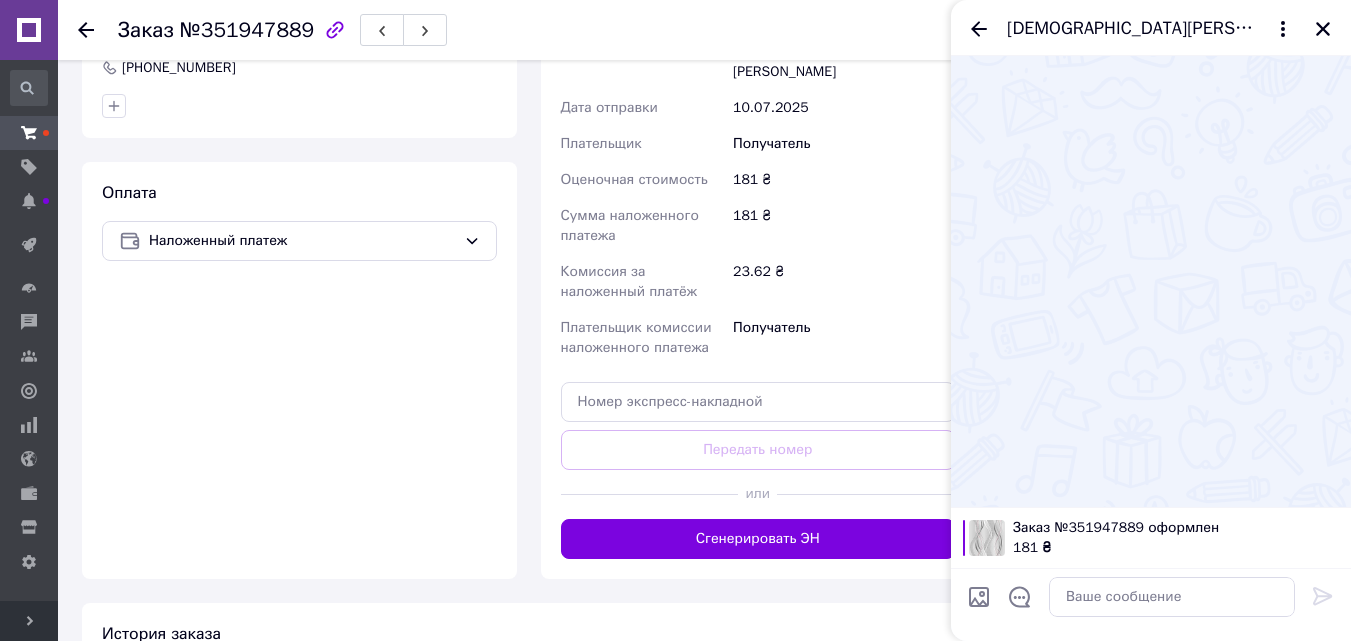 click on "Чат" at bounding box center (1070, -52) 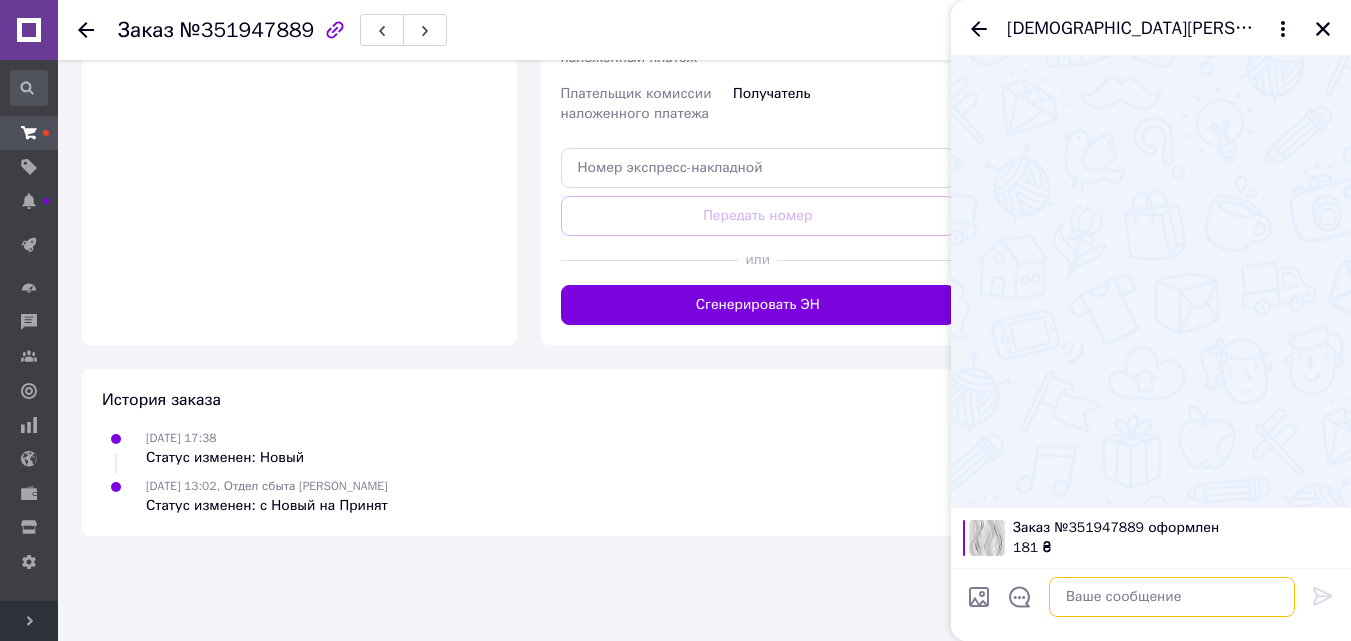 click at bounding box center (1172, 597) 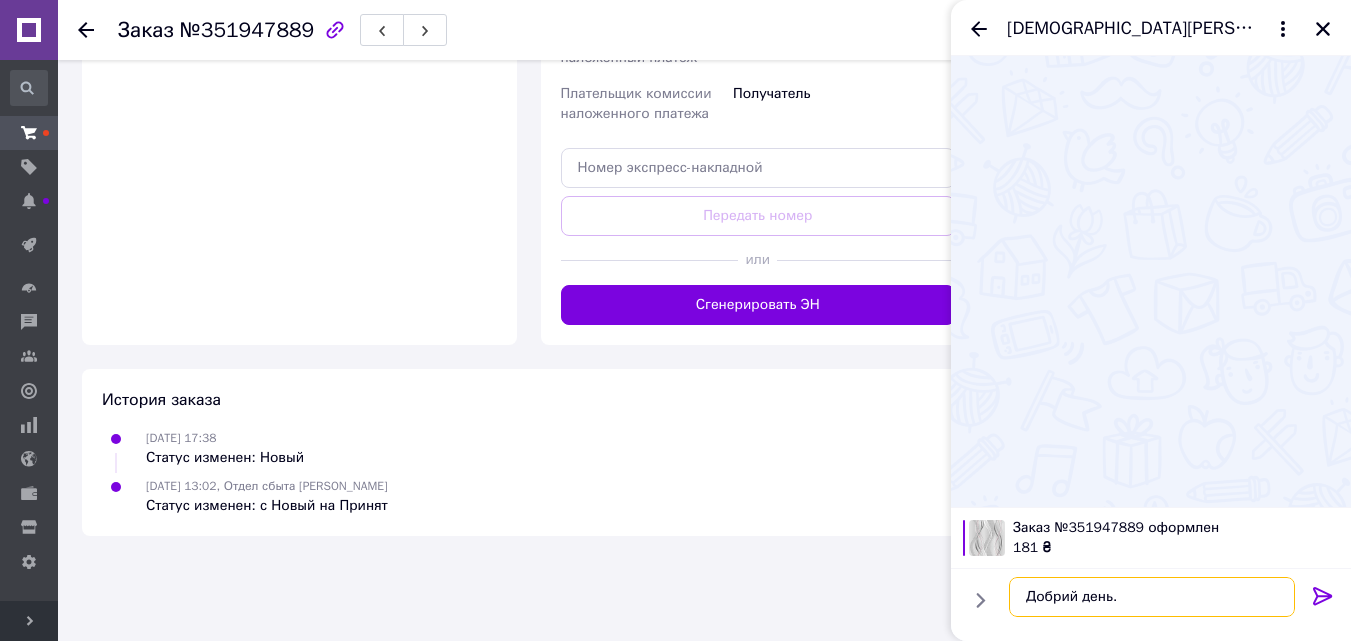 type on "Добрий день. З" 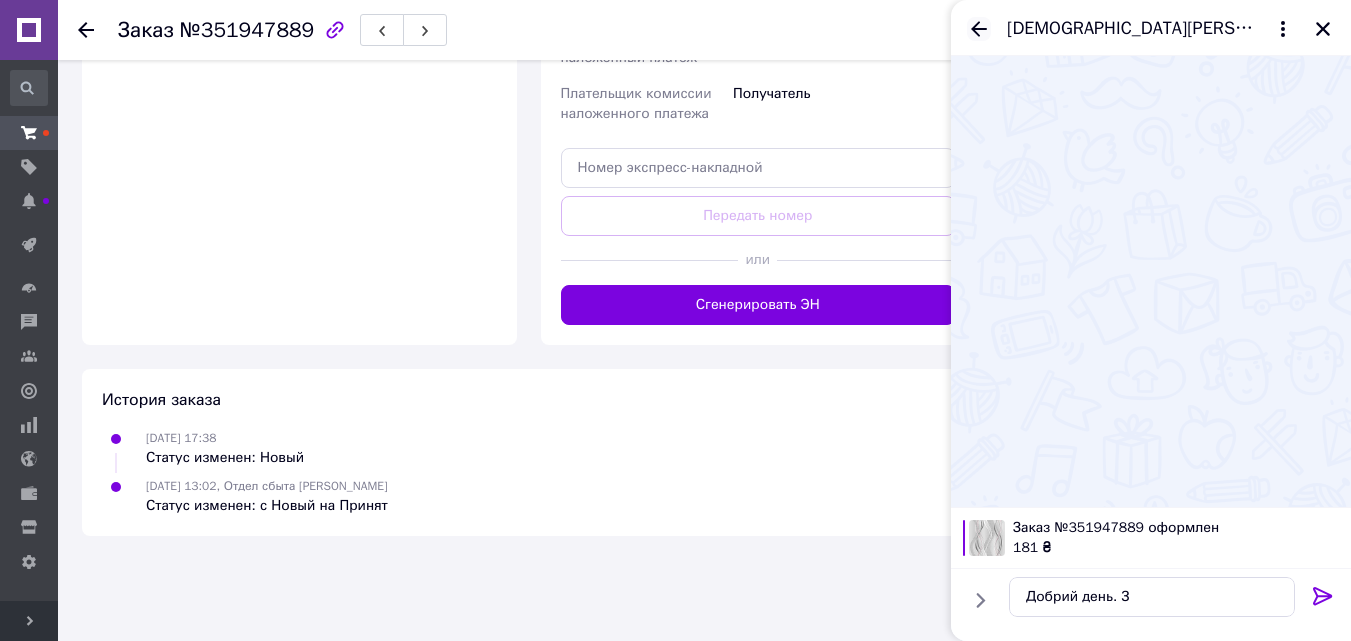 click 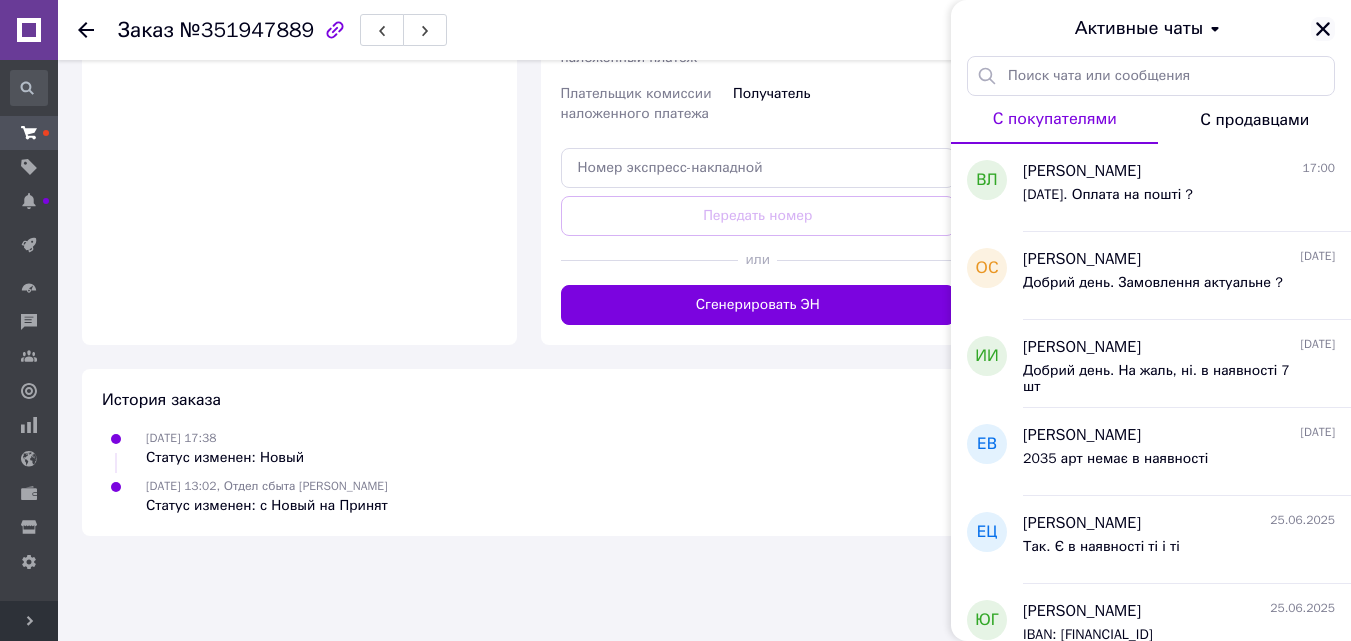 click 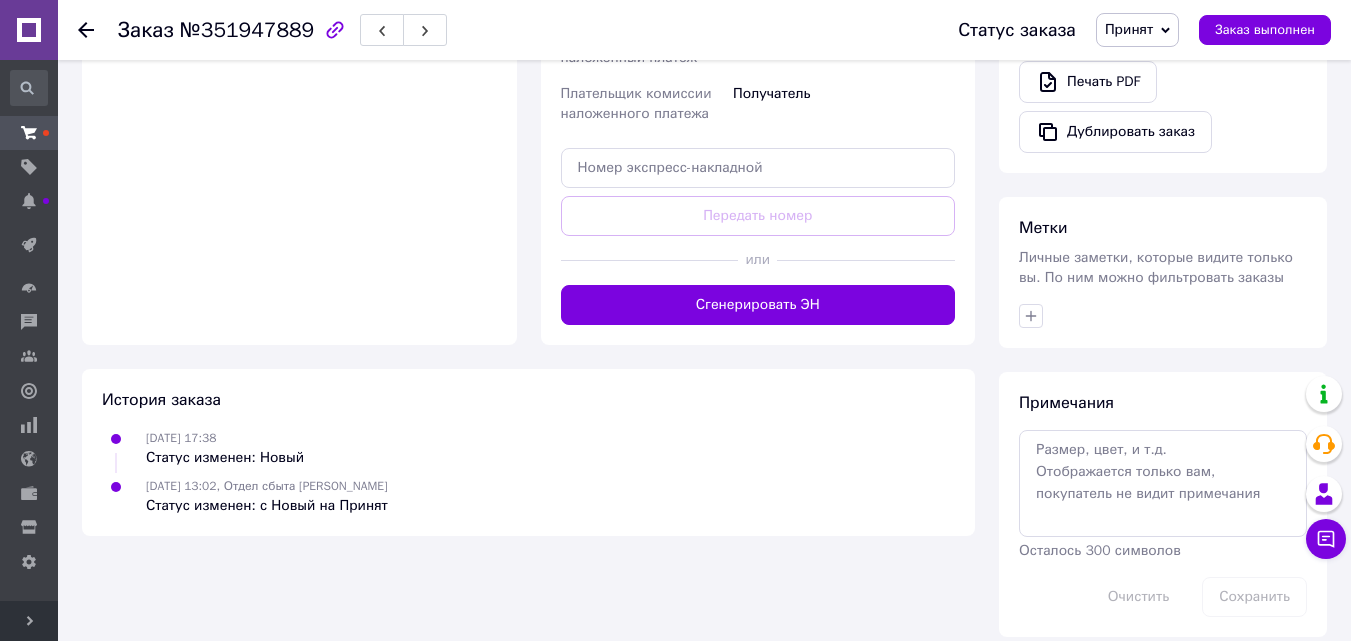 click at bounding box center [86, 30] 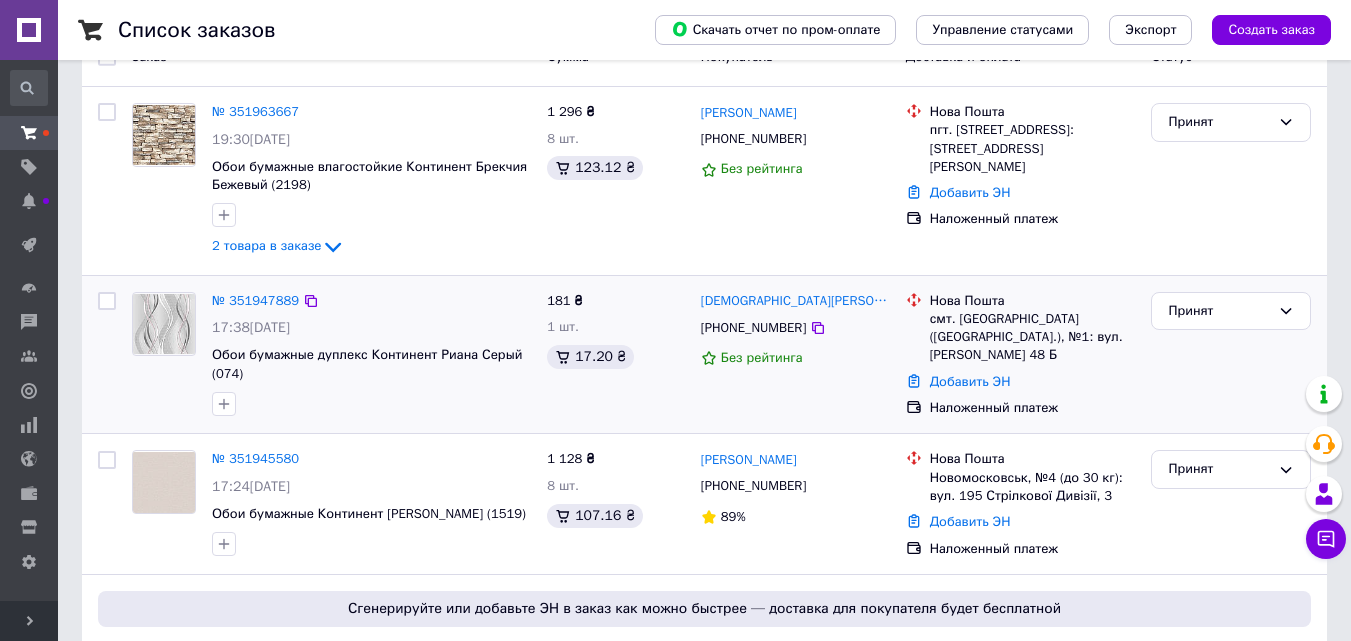 scroll, scrollTop: 300, scrollLeft: 0, axis: vertical 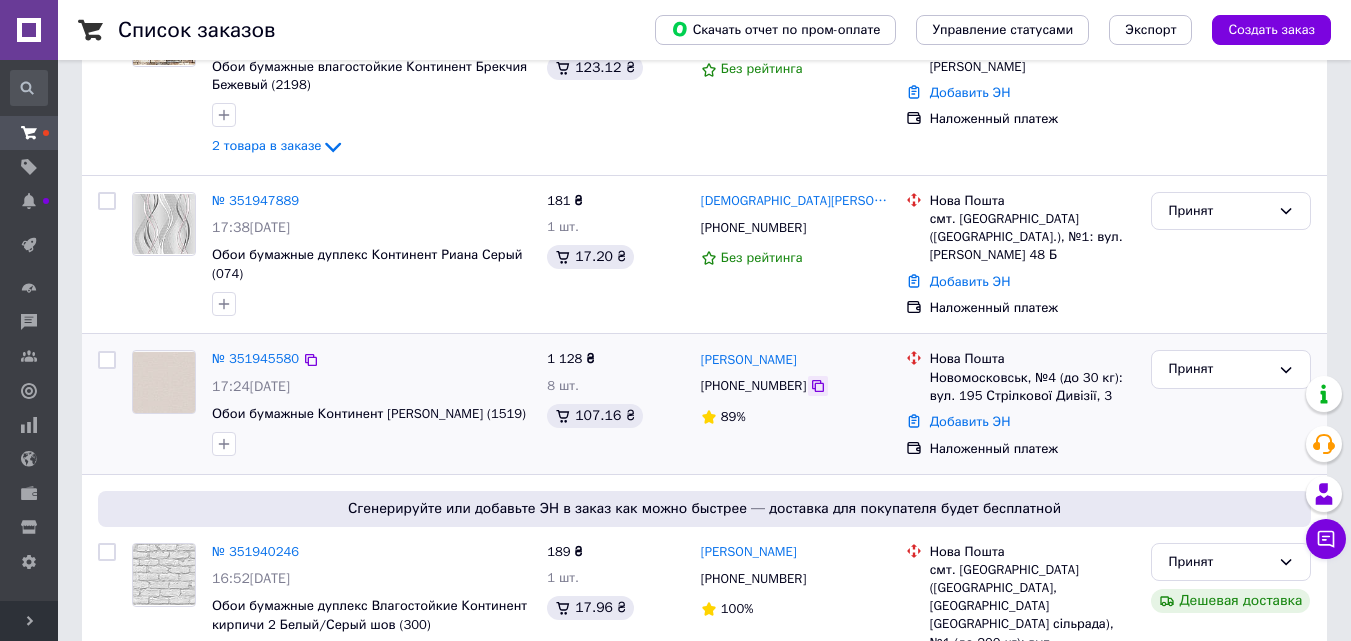 click 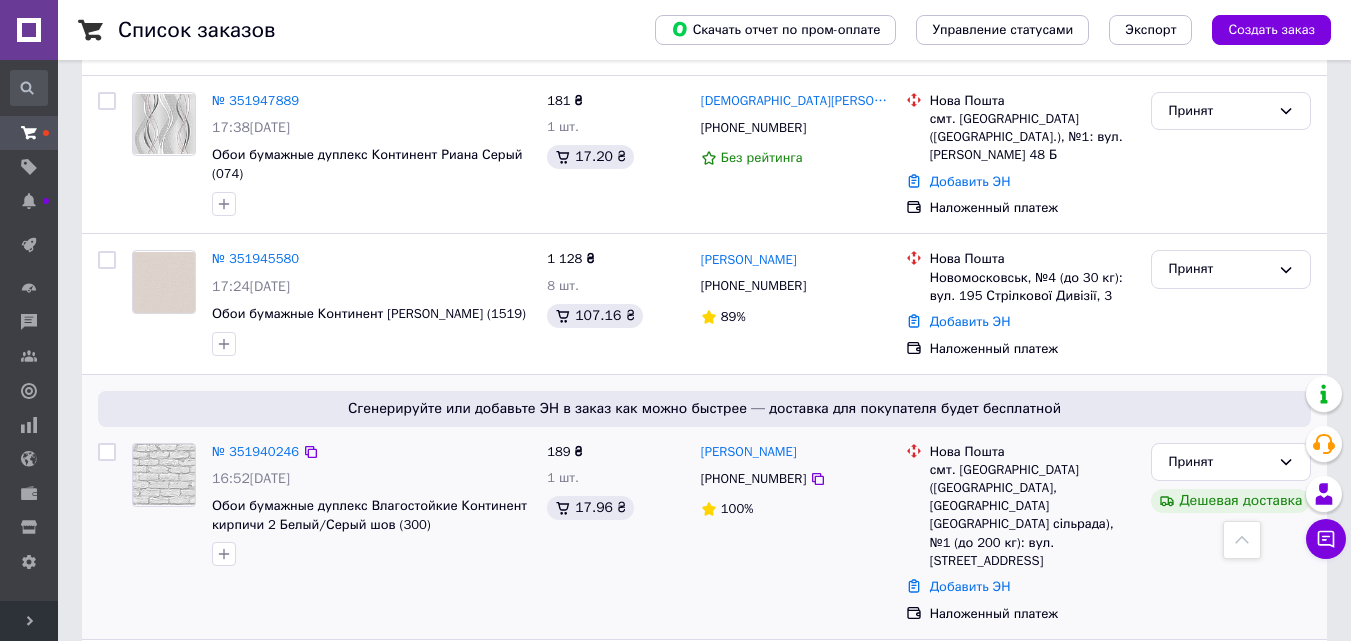 scroll, scrollTop: 500, scrollLeft: 0, axis: vertical 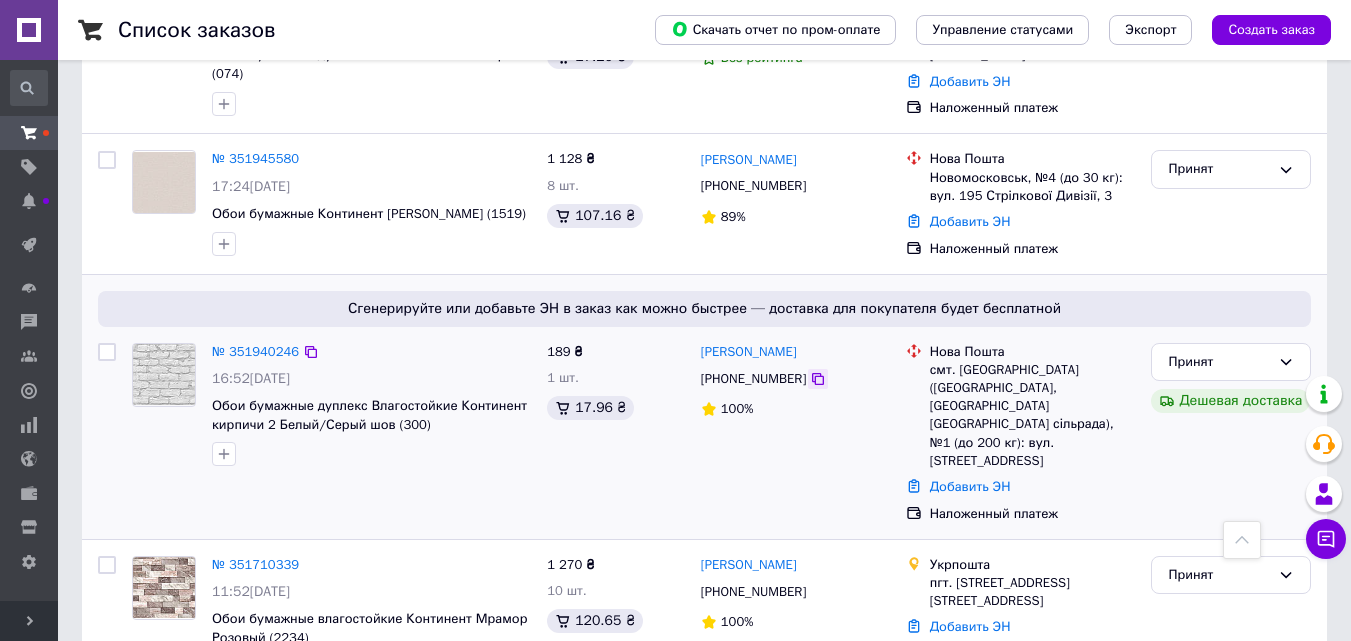 click 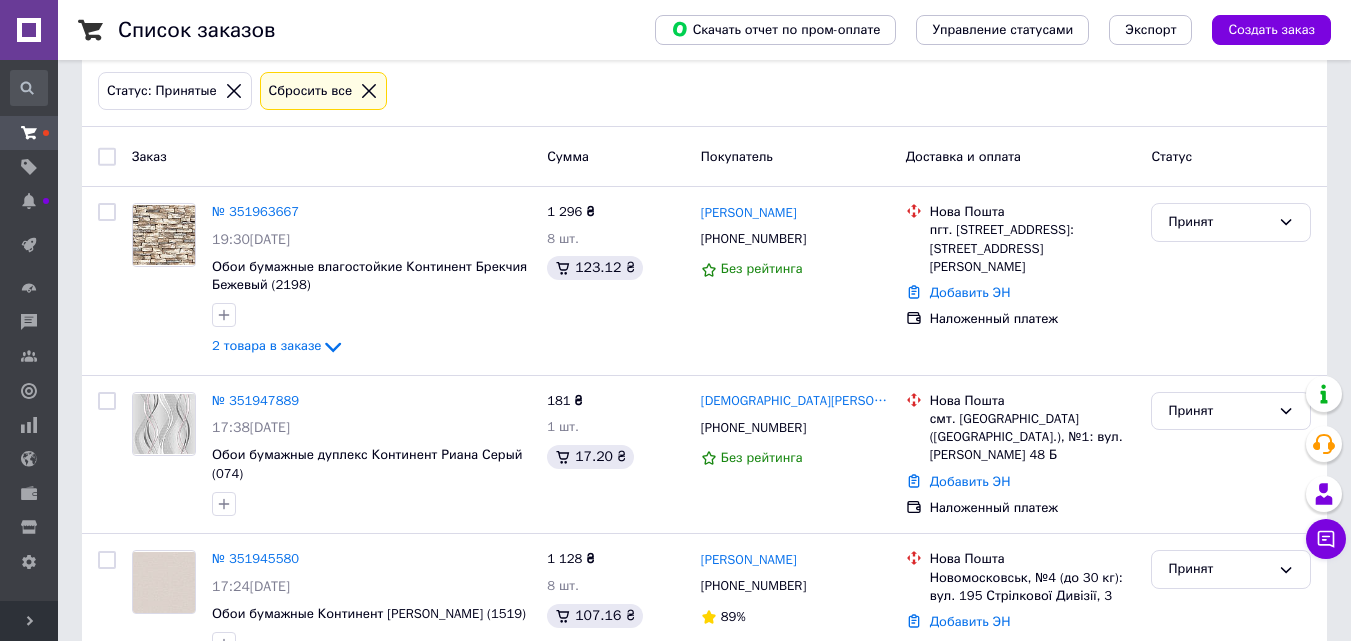 scroll, scrollTop: 0, scrollLeft: 0, axis: both 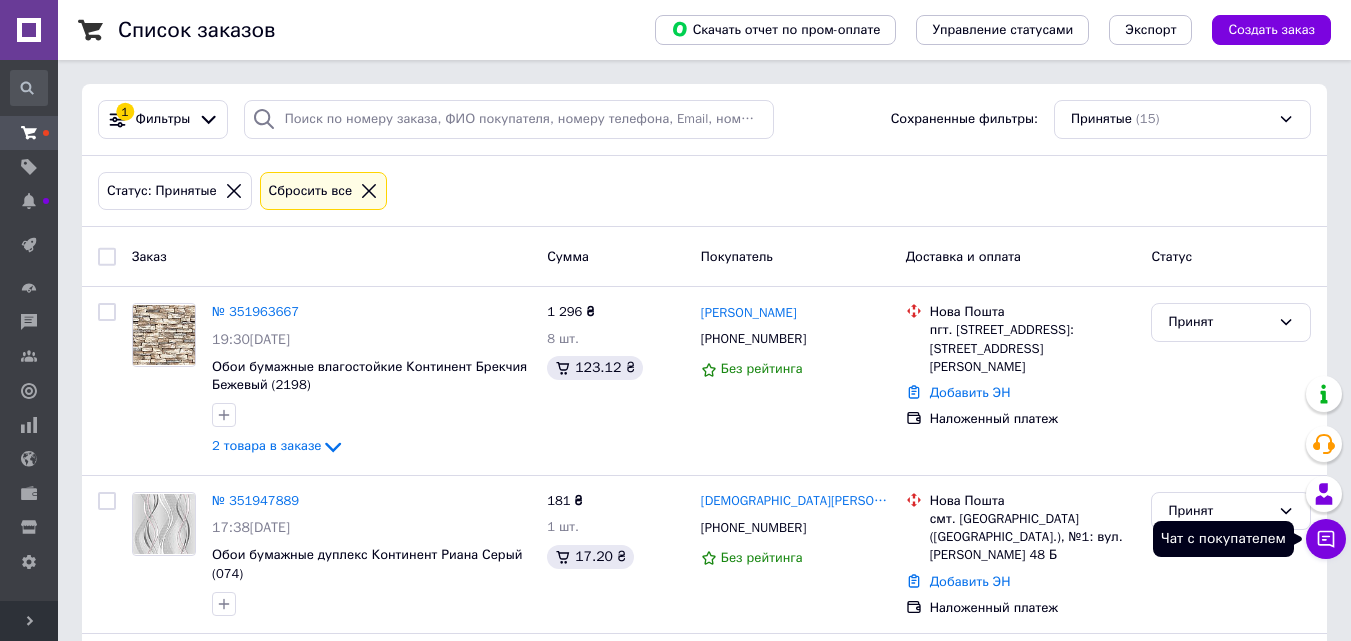 click 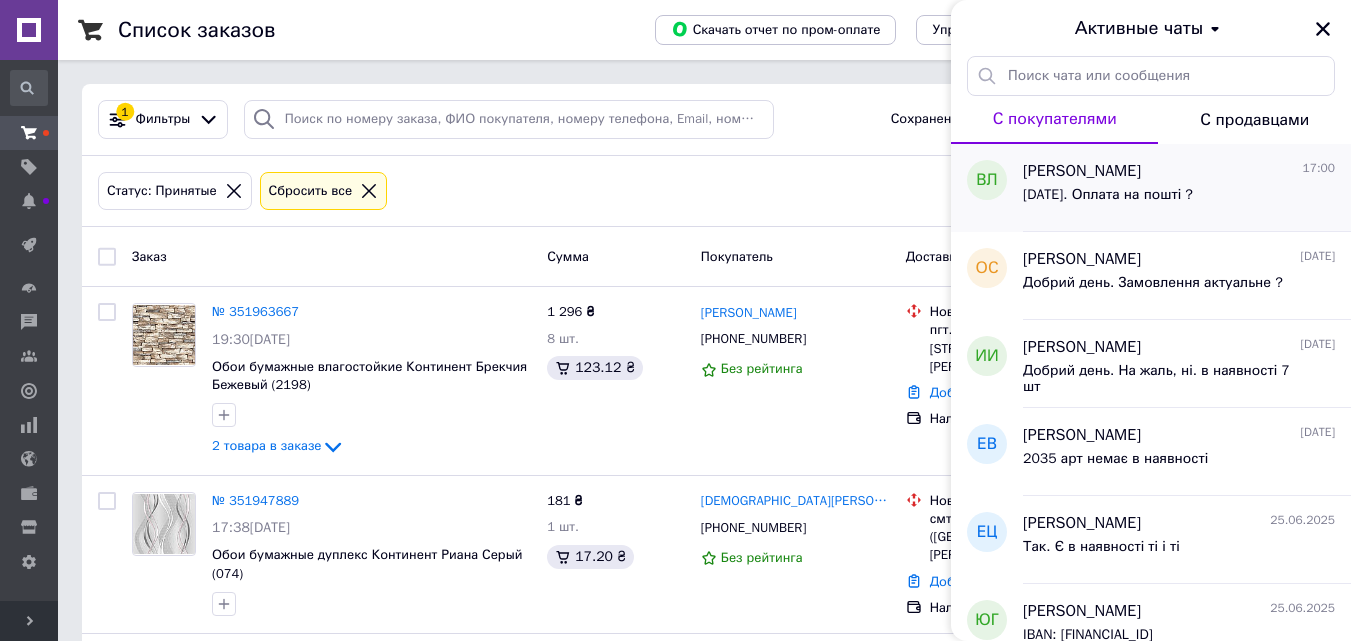 click on "Завтра. Оплата на пошті ?" at bounding box center (1108, 201) 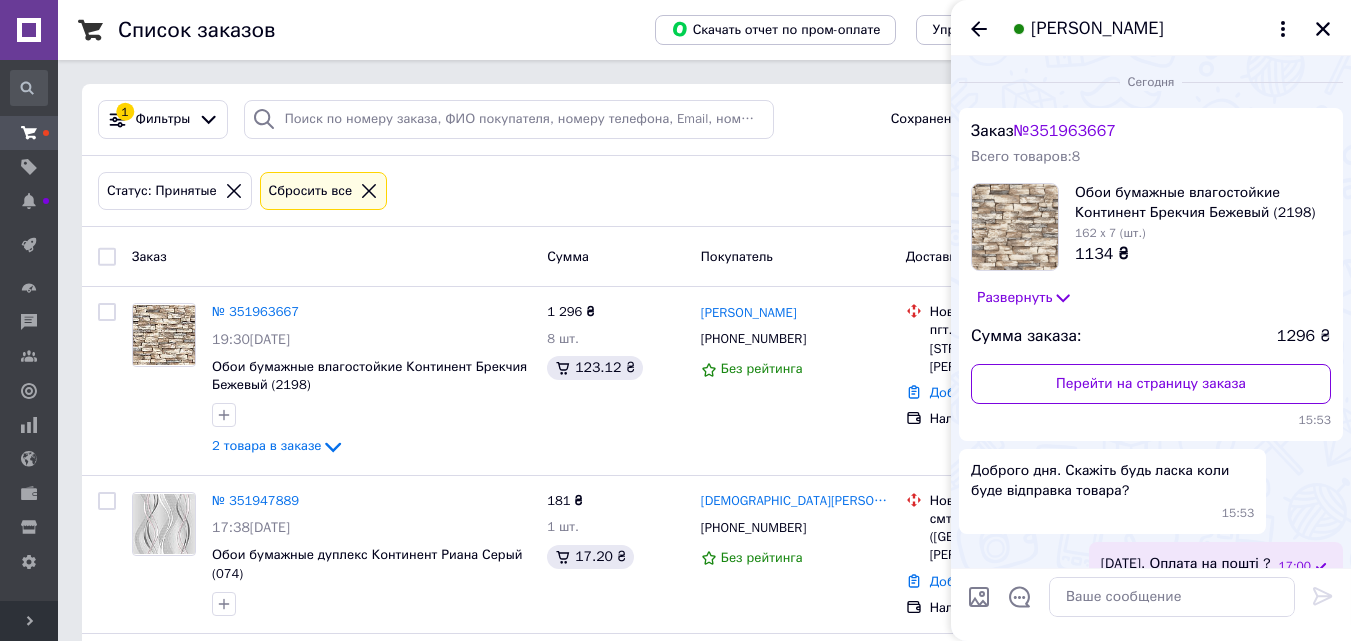 scroll, scrollTop: 27, scrollLeft: 0, axis: vertical 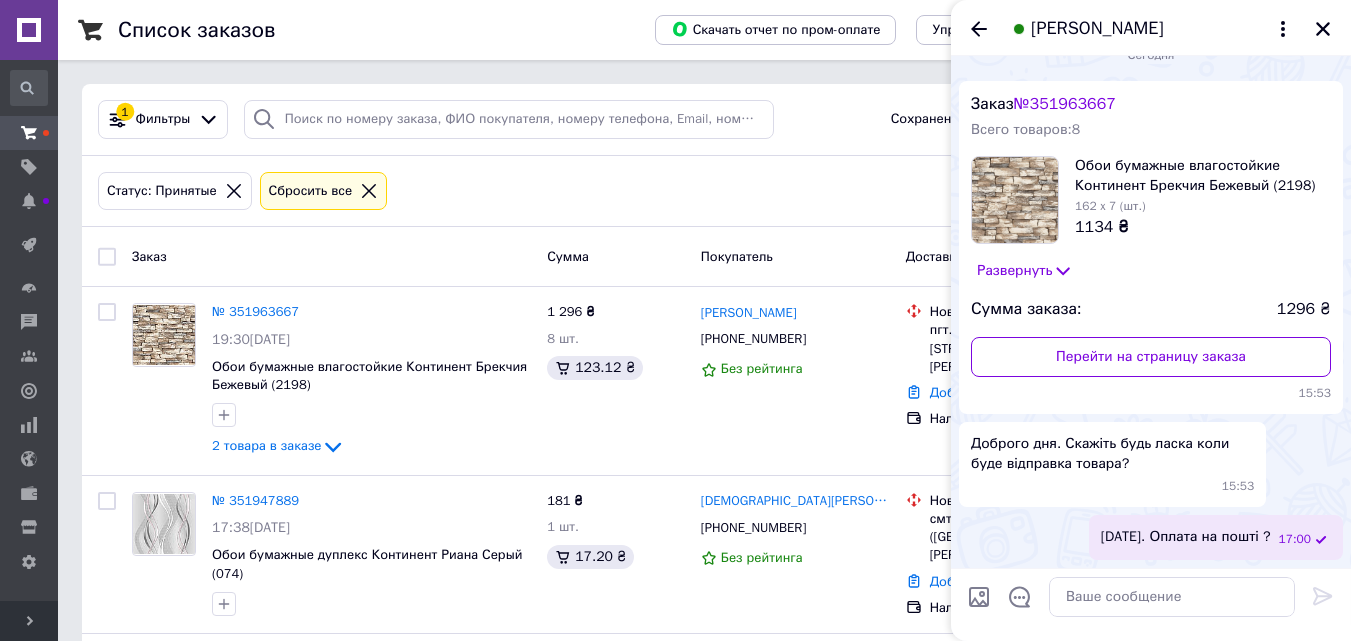 click 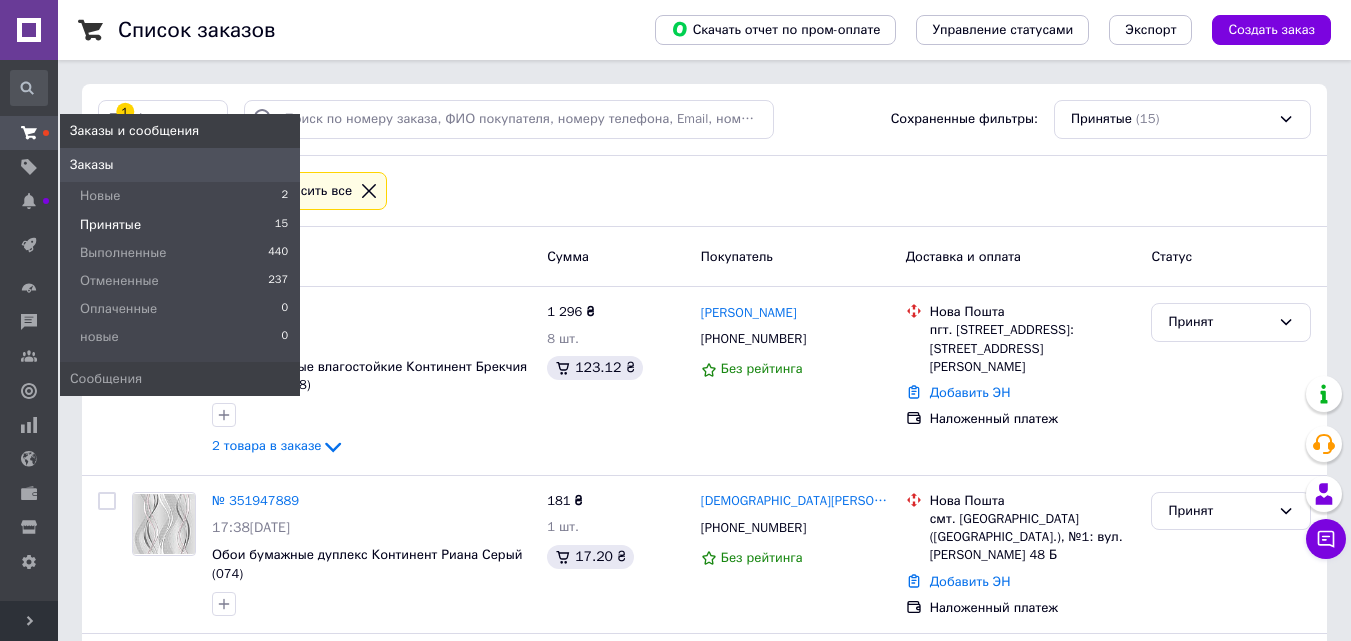 click on "Заказы и сообщения" at bounding box center [29, 133] 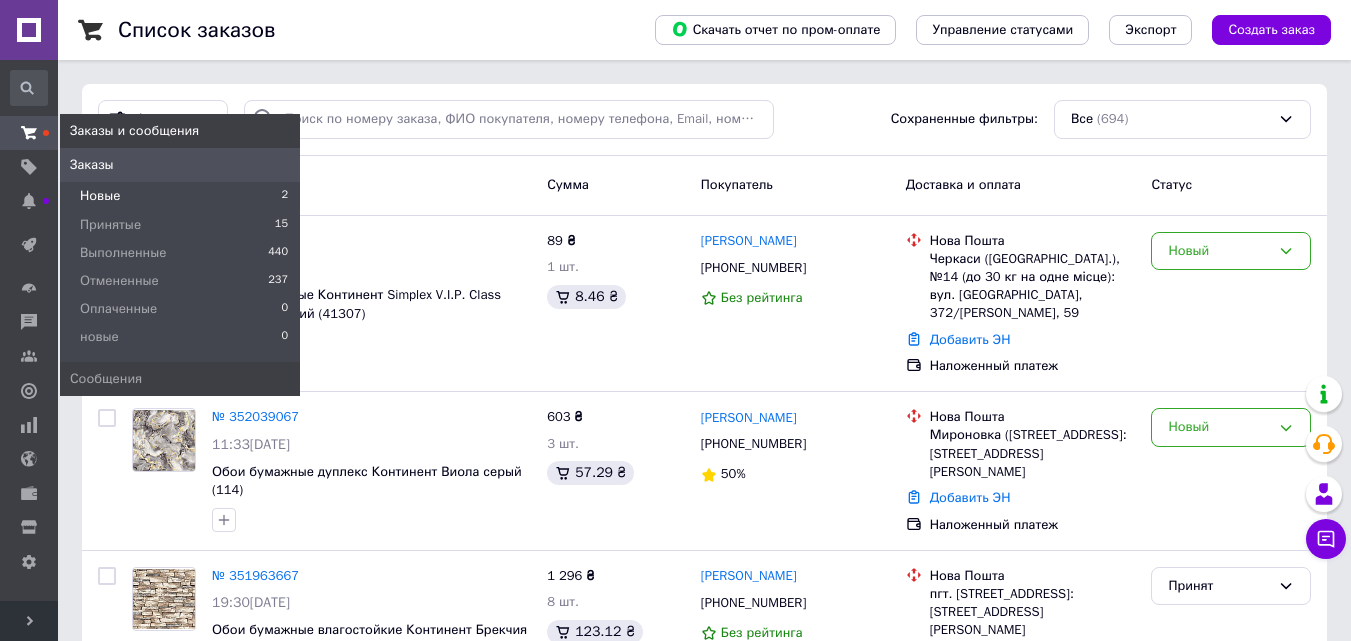 click on "Новые" at bounding box center [100, 196] 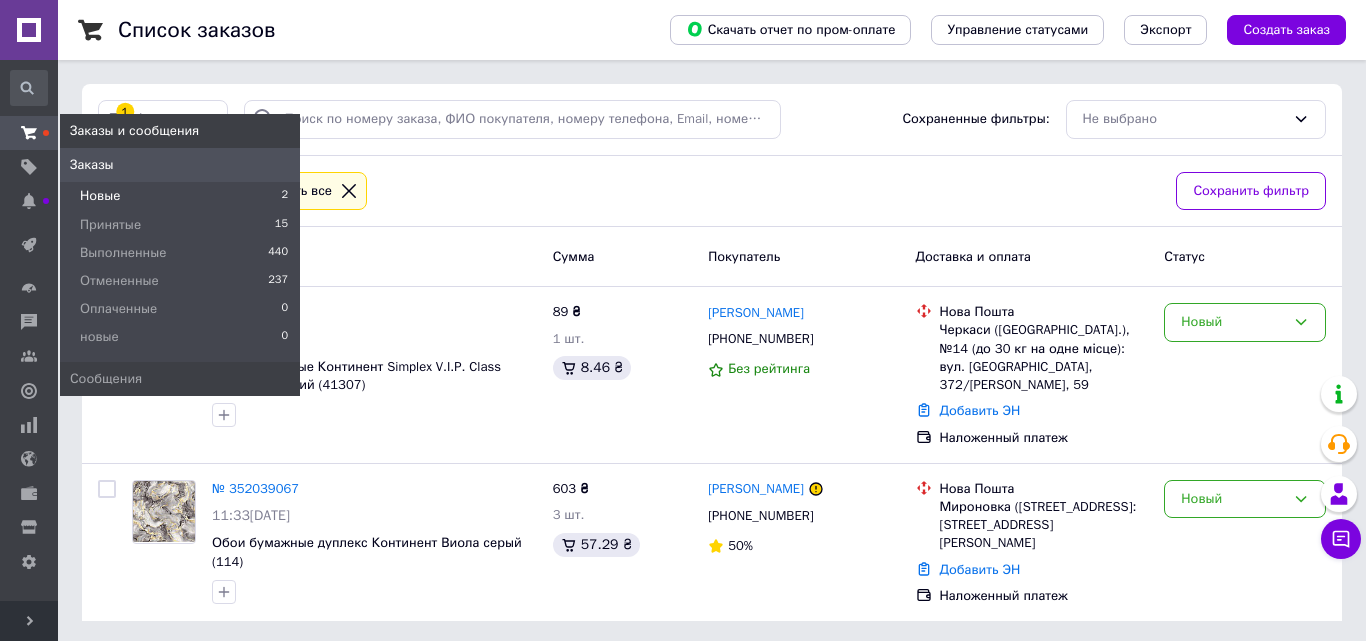 click 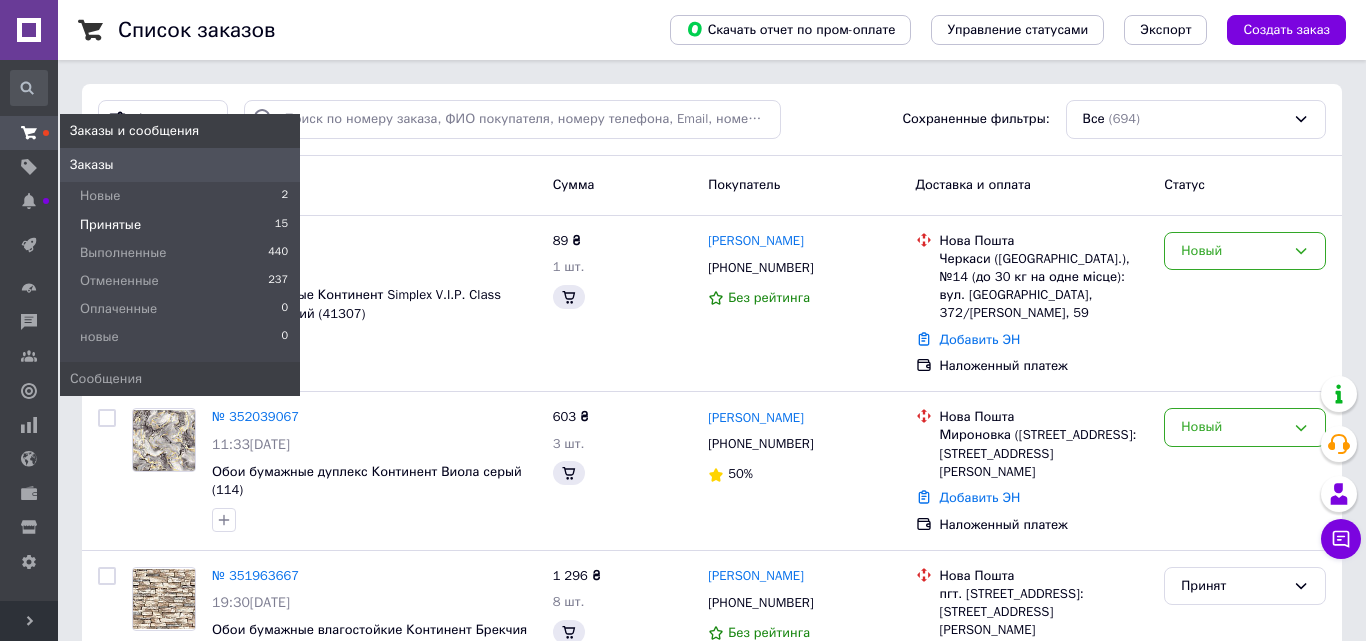 click on "Принятые" at bounding box center (110, 225) 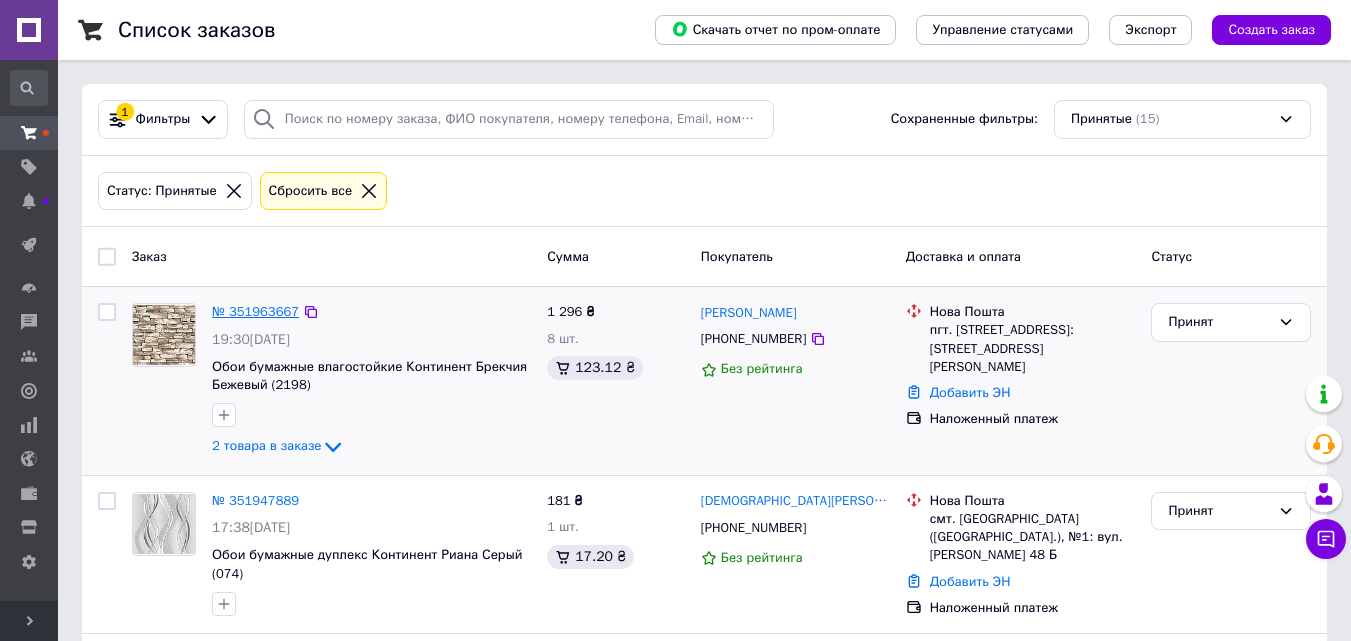 click on "№ 351963667" at bounding box center (255, 311) 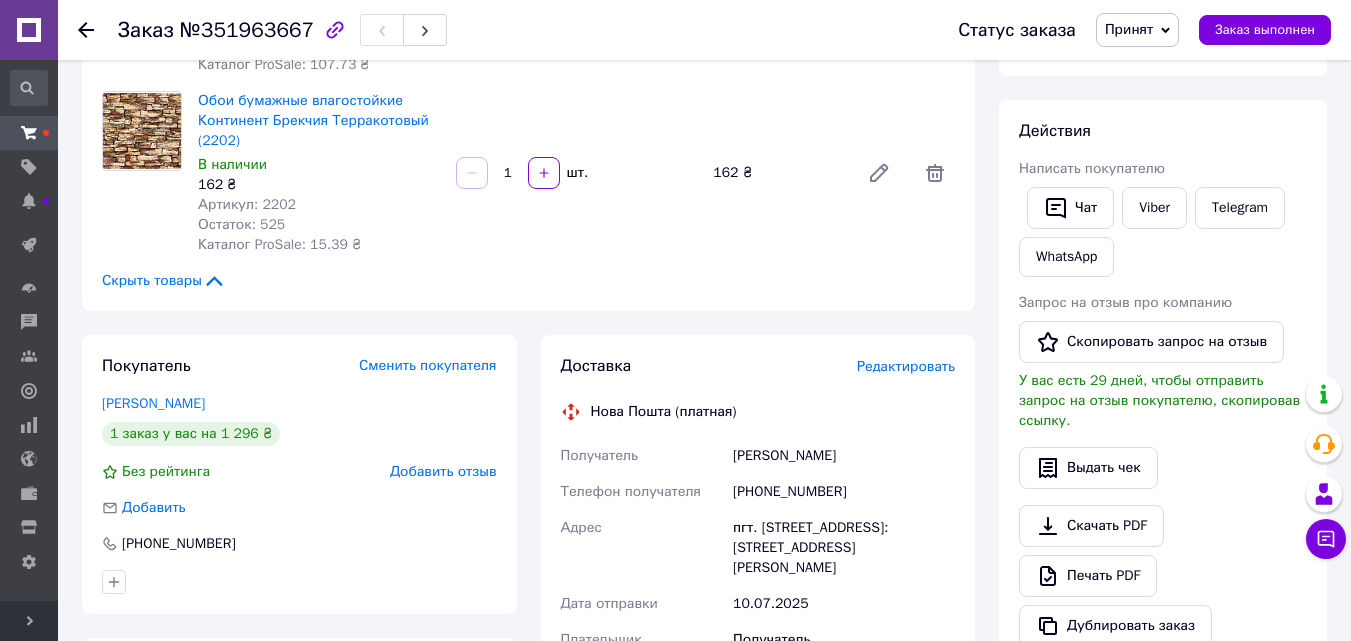scroll, scrollTop: 500, scrollLeft: 0, axis: vertical 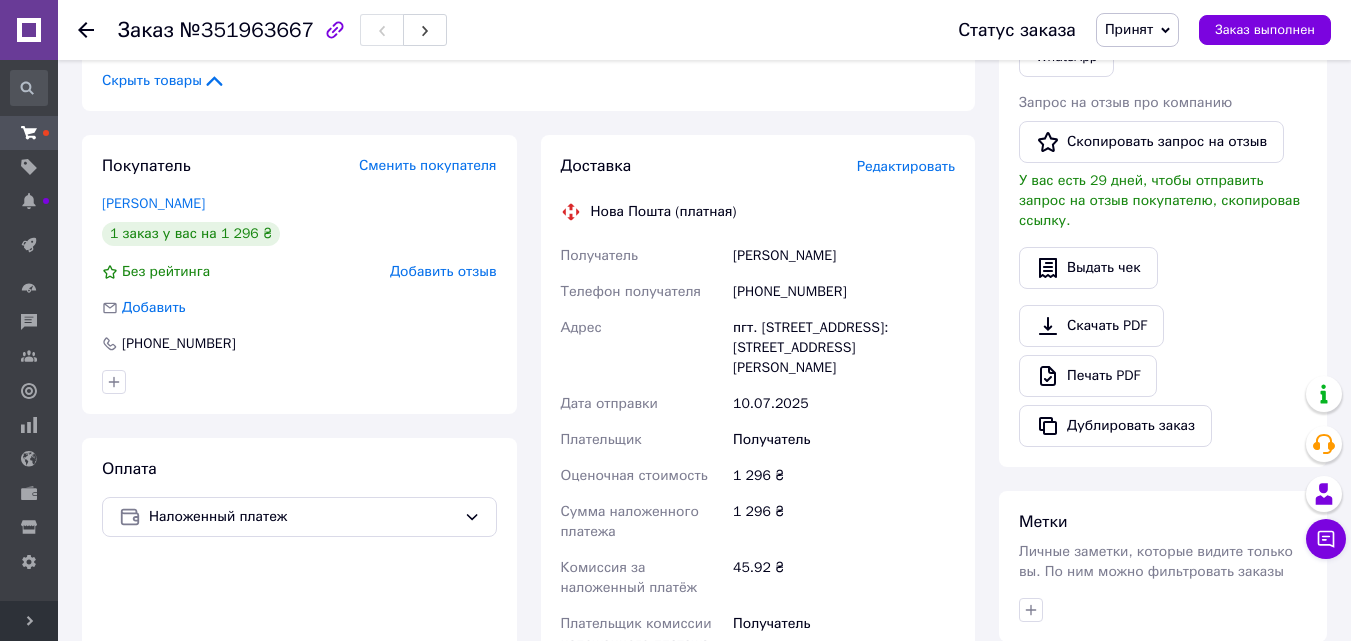 click 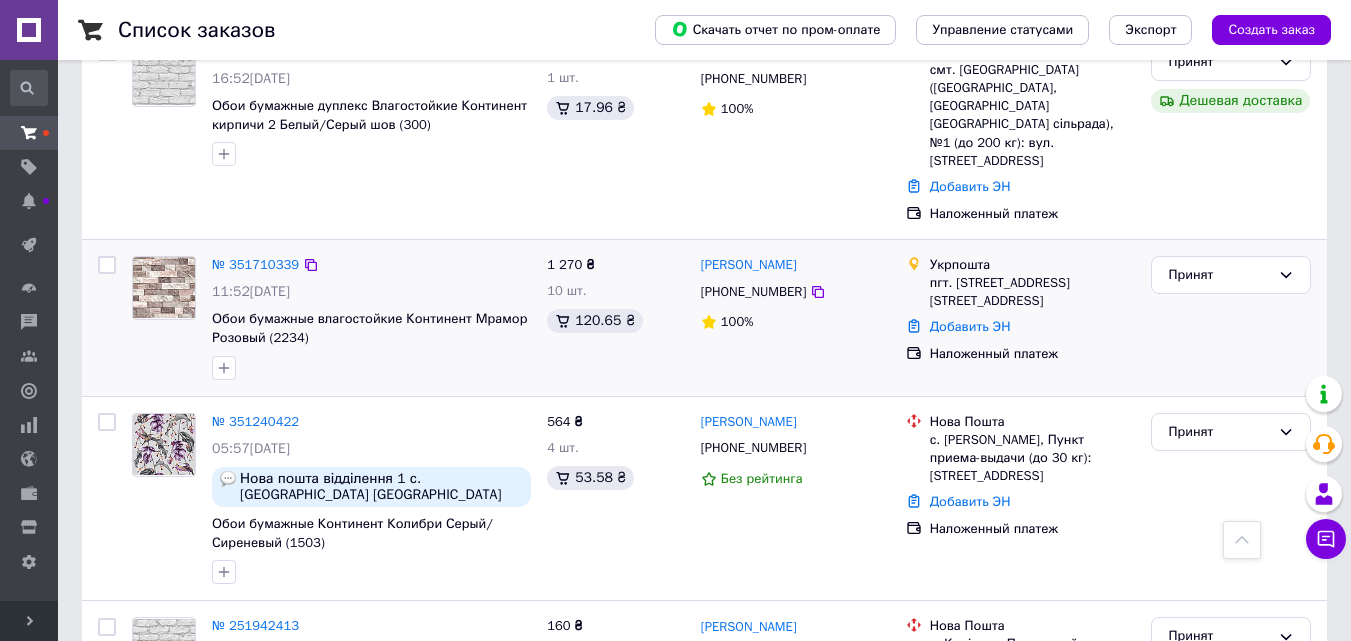 scroll, scrollTop: 700, scrollLeft: 0, axis: vertical 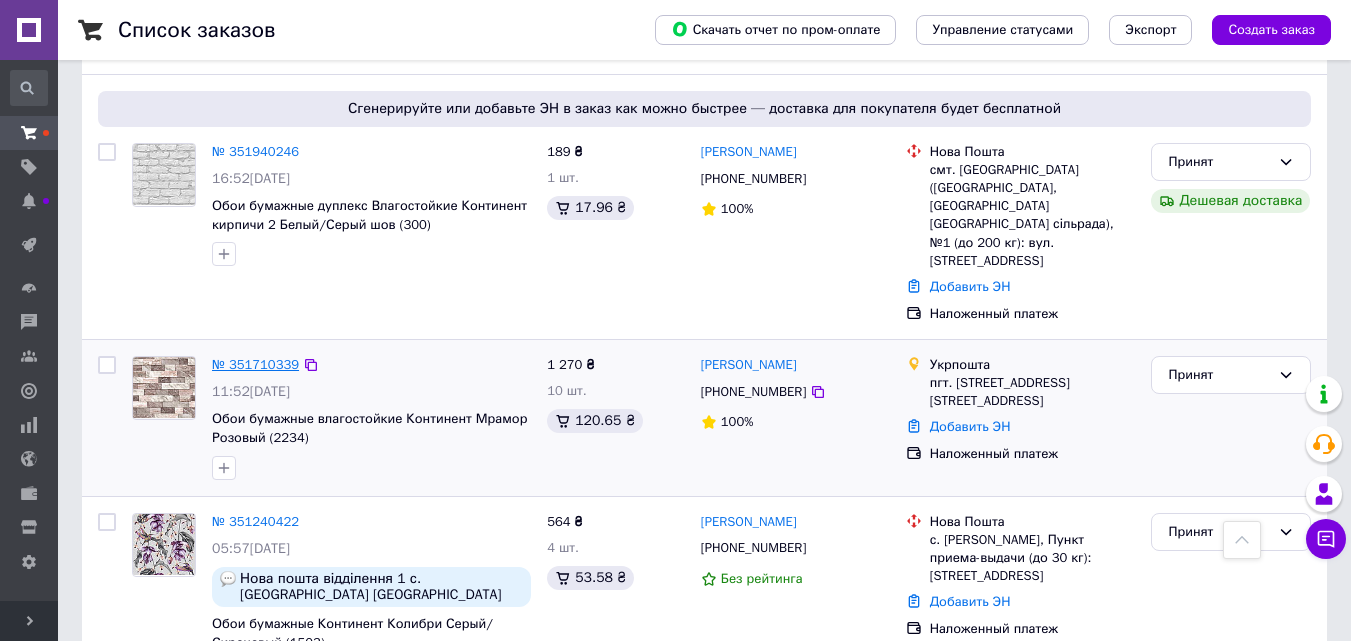 click on "№ 351710339" at bounding box center [255, 364] 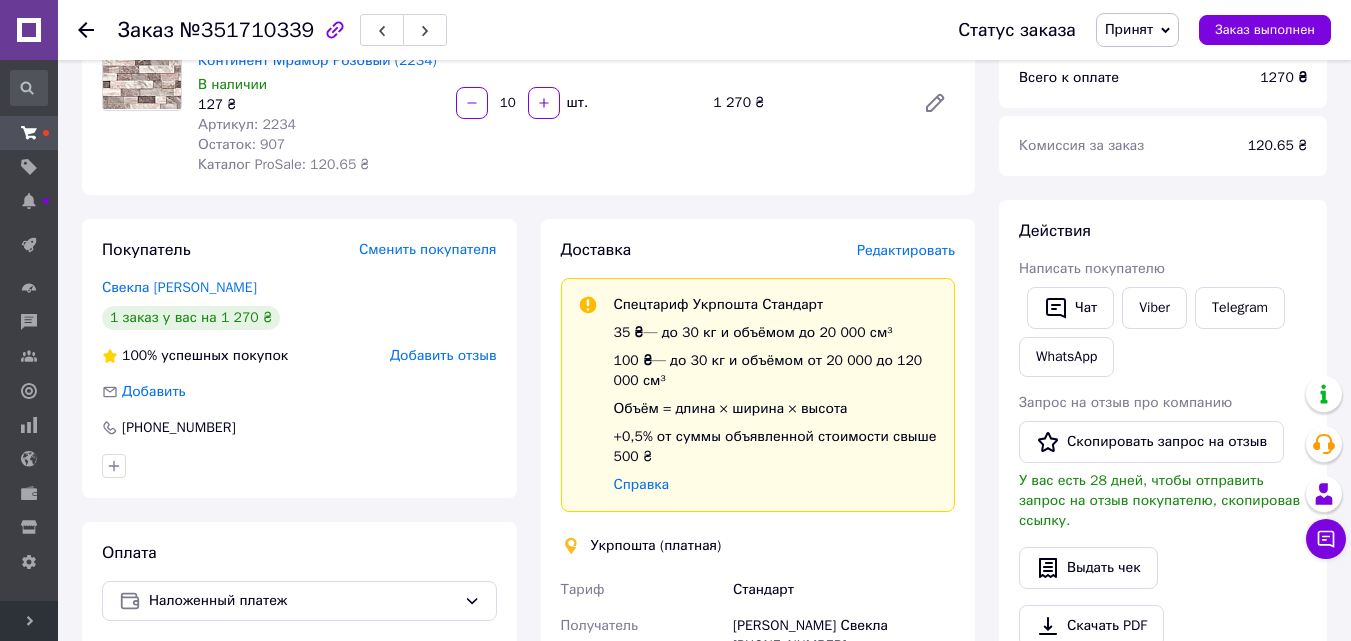 scroll, scrollTop: 300, scrollLeft: 0, axis: vertical 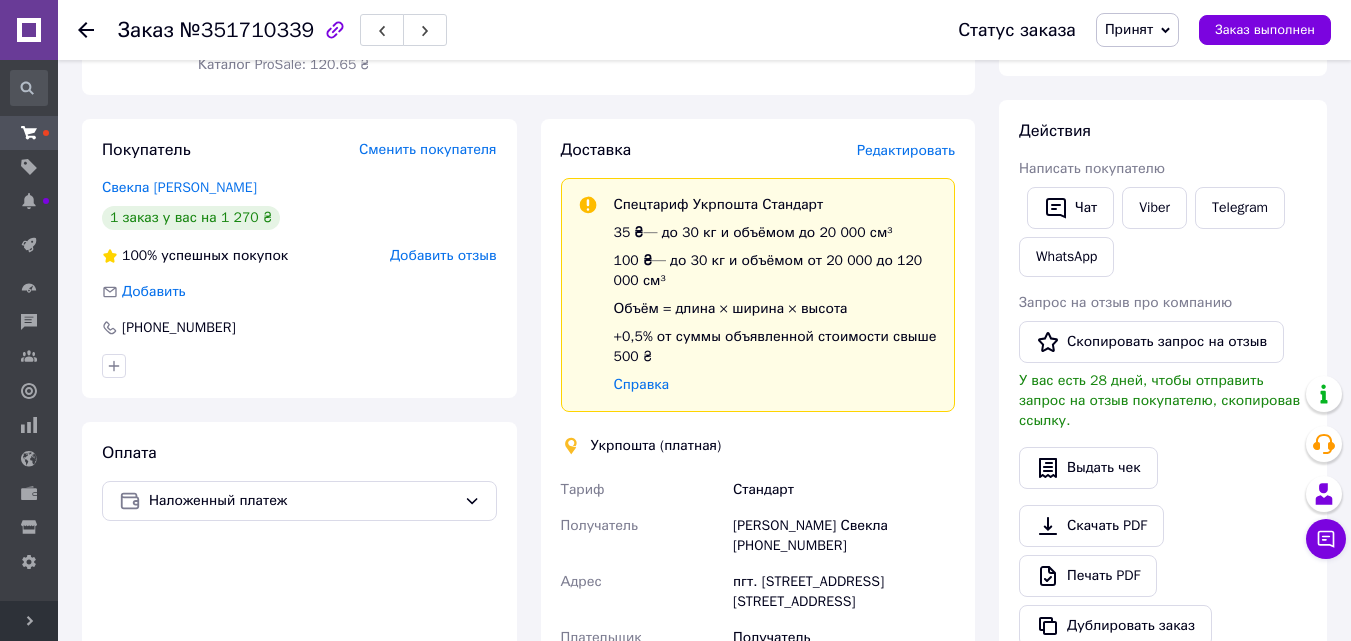 click at bounding box center (86, 30) 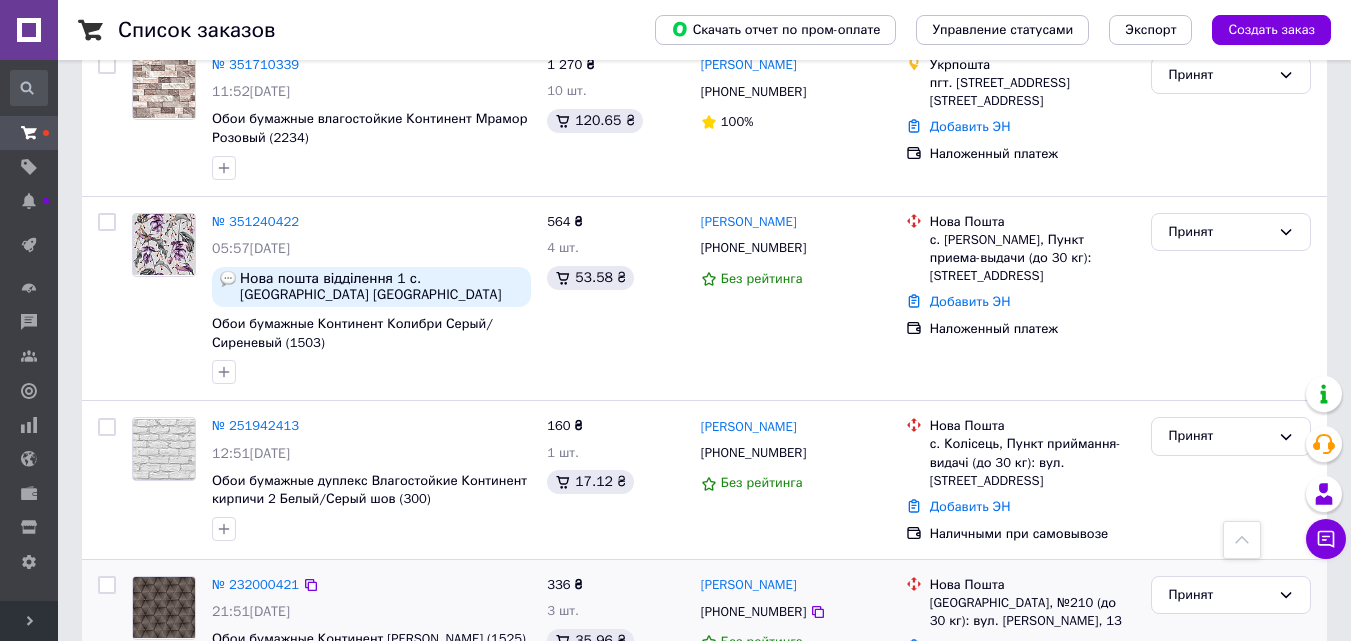 scroll, scrollTop: 900, scrollLeft: 0, axis: vertical 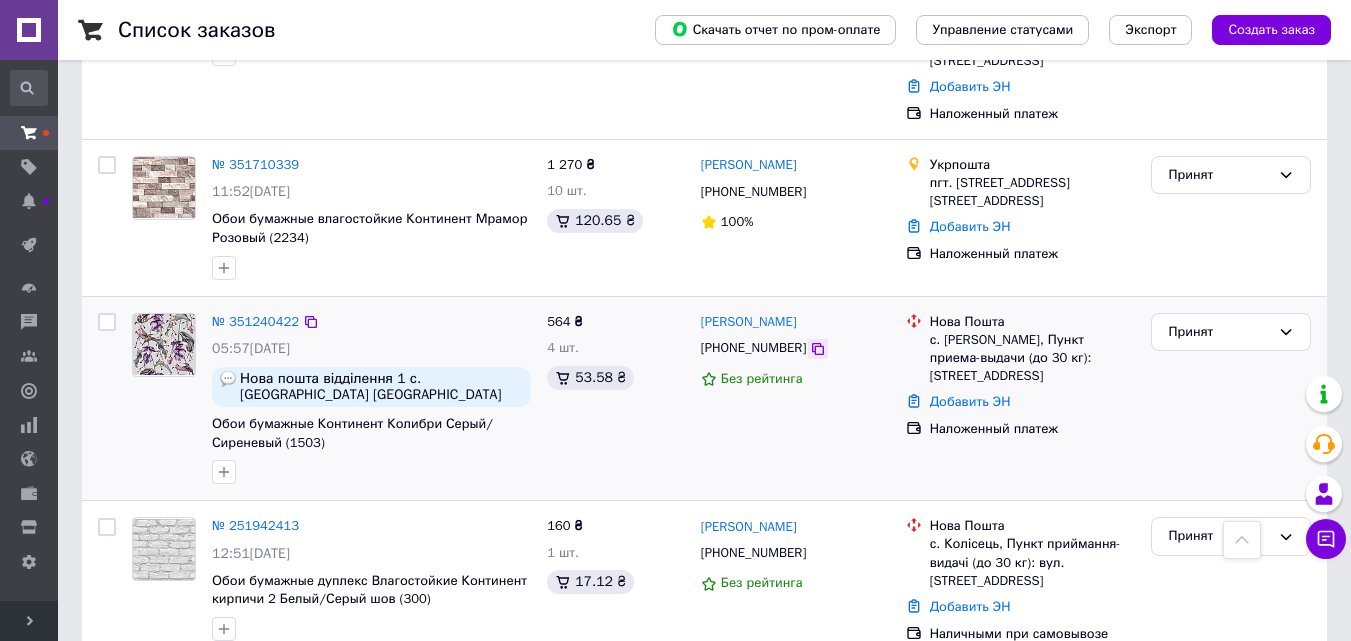 click 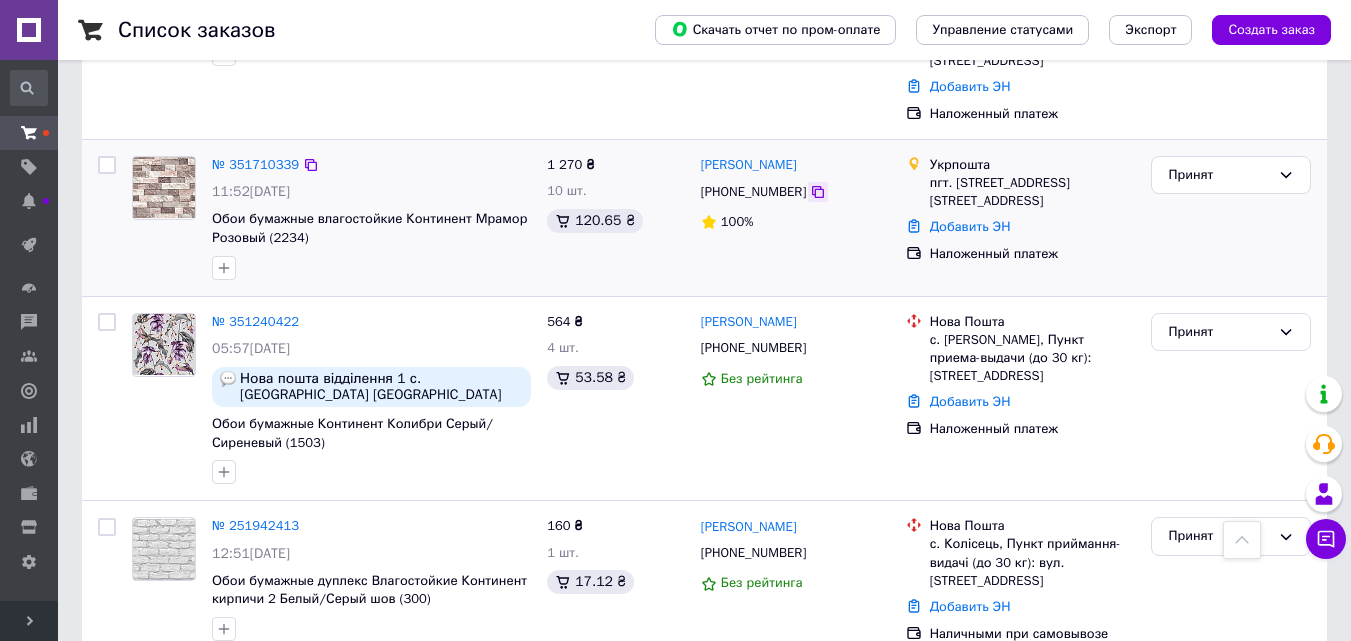 click 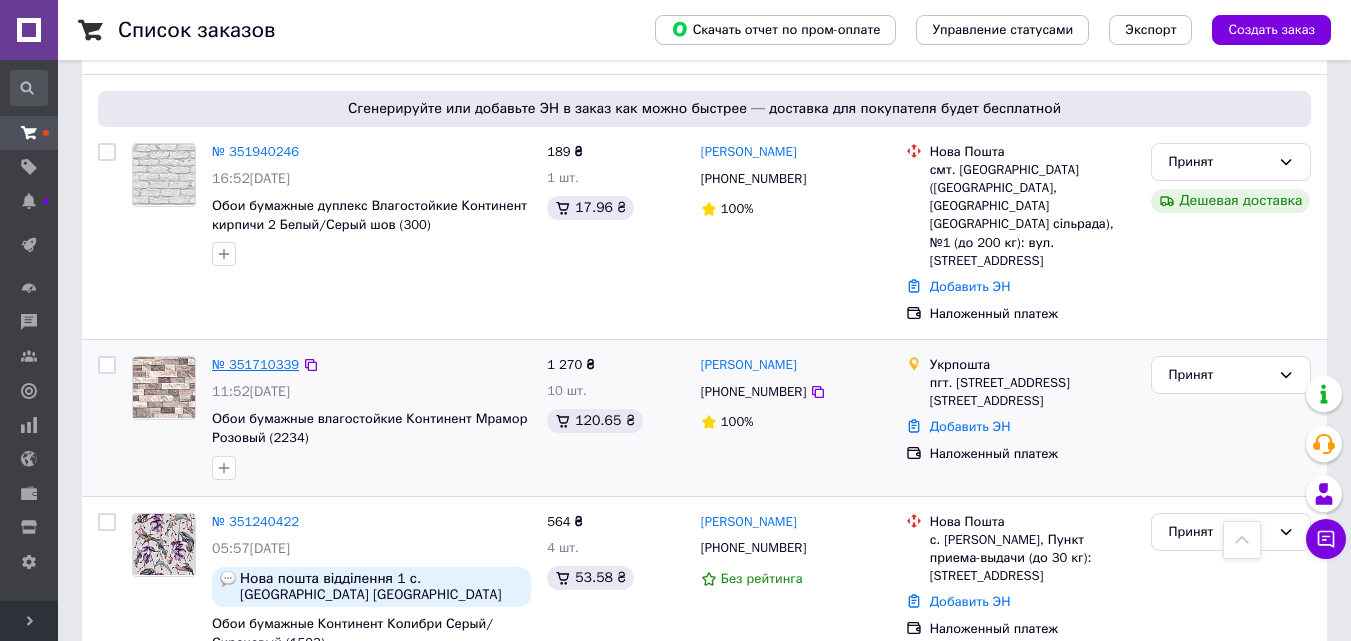 click on "№ 351710339" at bounding box center (255, 364) 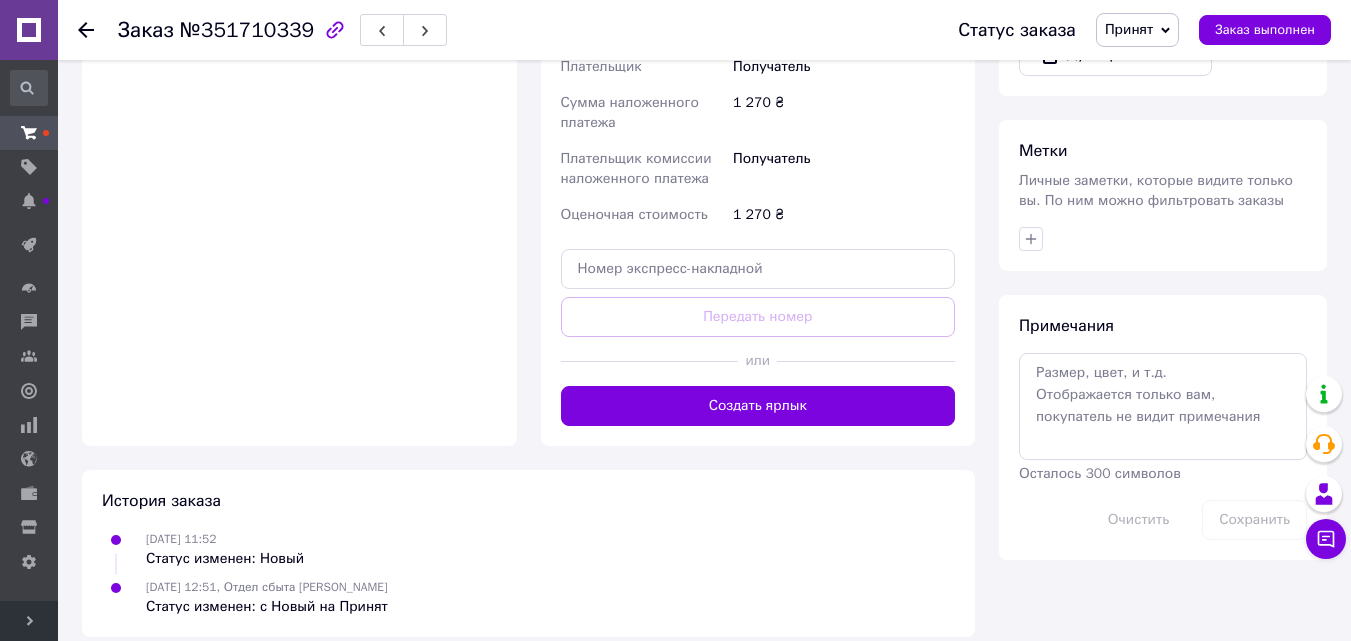 scroll, scrollTop: 571, scrollLeft: 0, axis: vertical 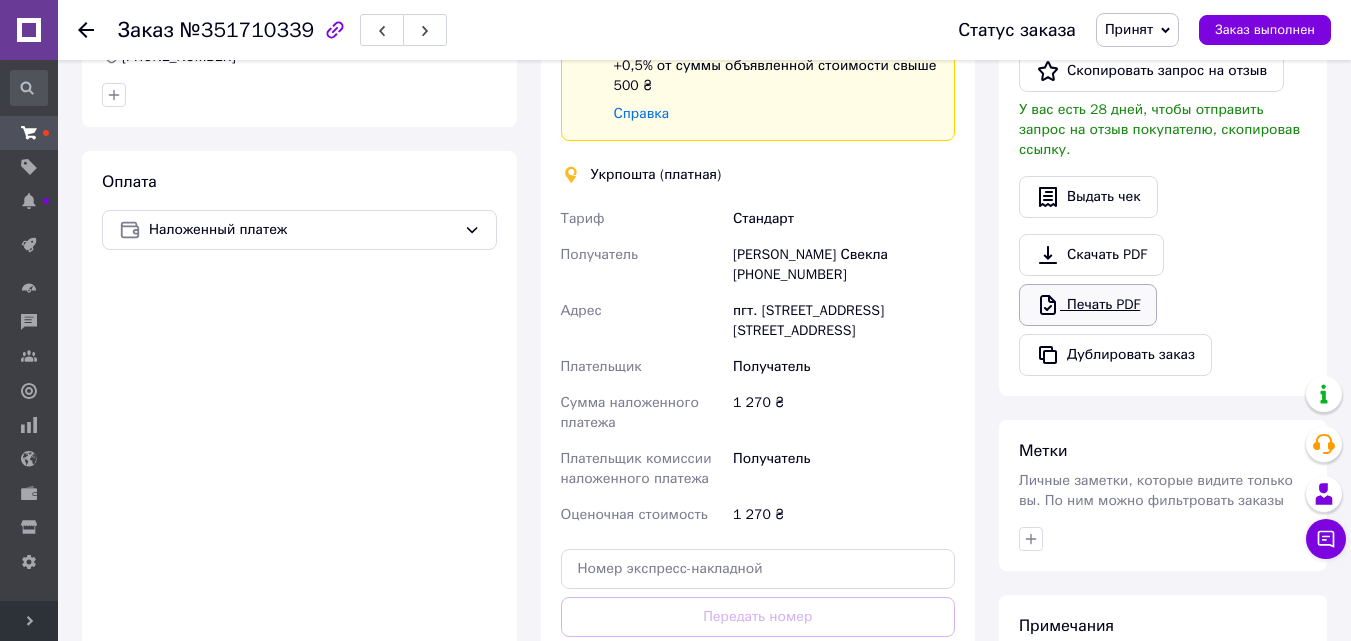 click on "Печать PDF" at bounding box center [1088, 305] 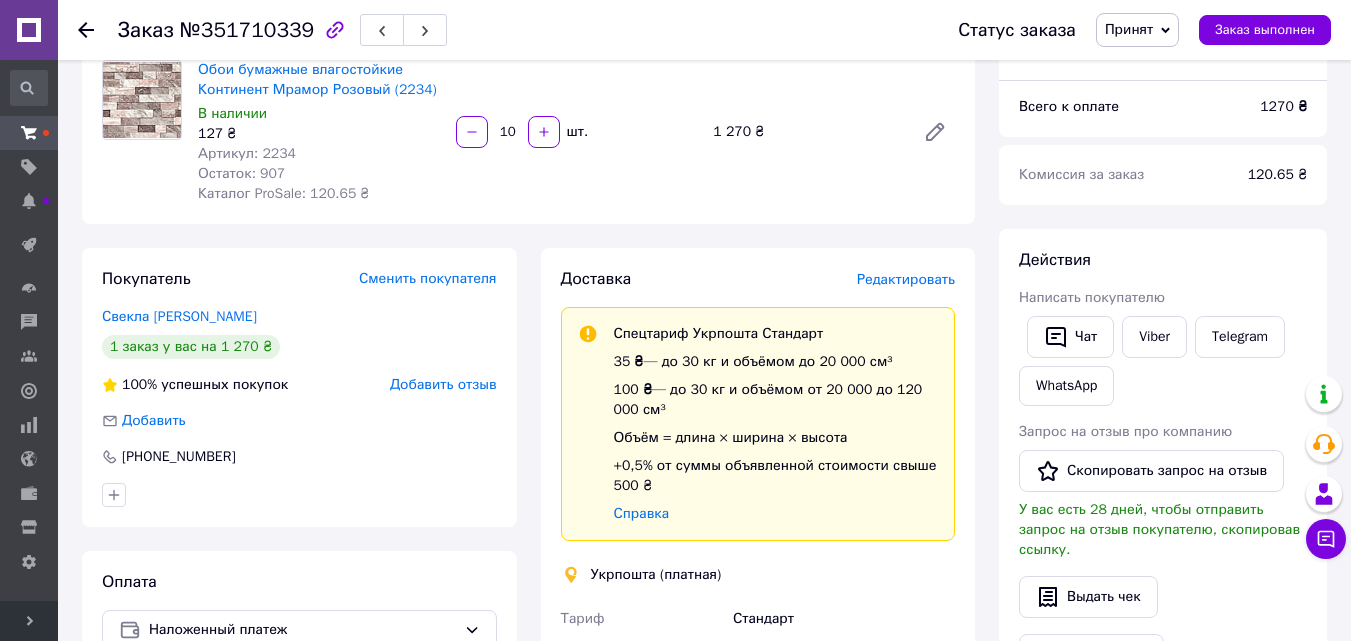 scroll, scrollTop: 0, scrollLeft: 0, axis: both 